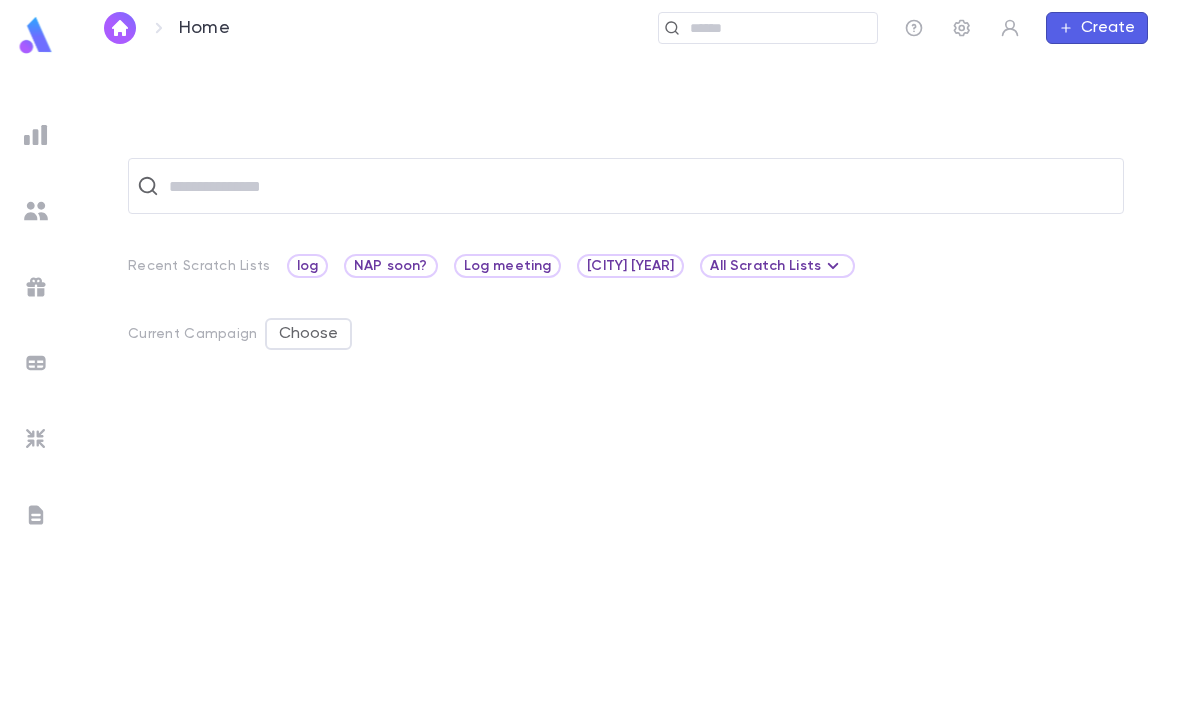scroll, scrollTop: 63, scrollLeft: 0, axis: vertical 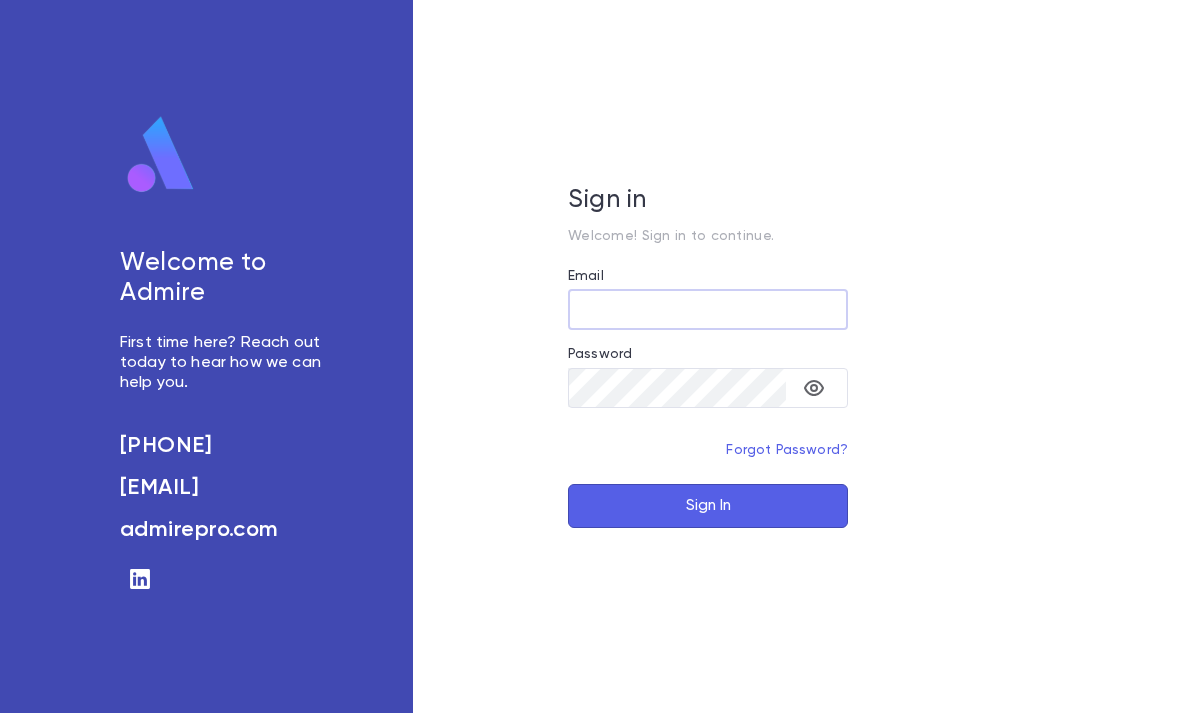 type on "**********" 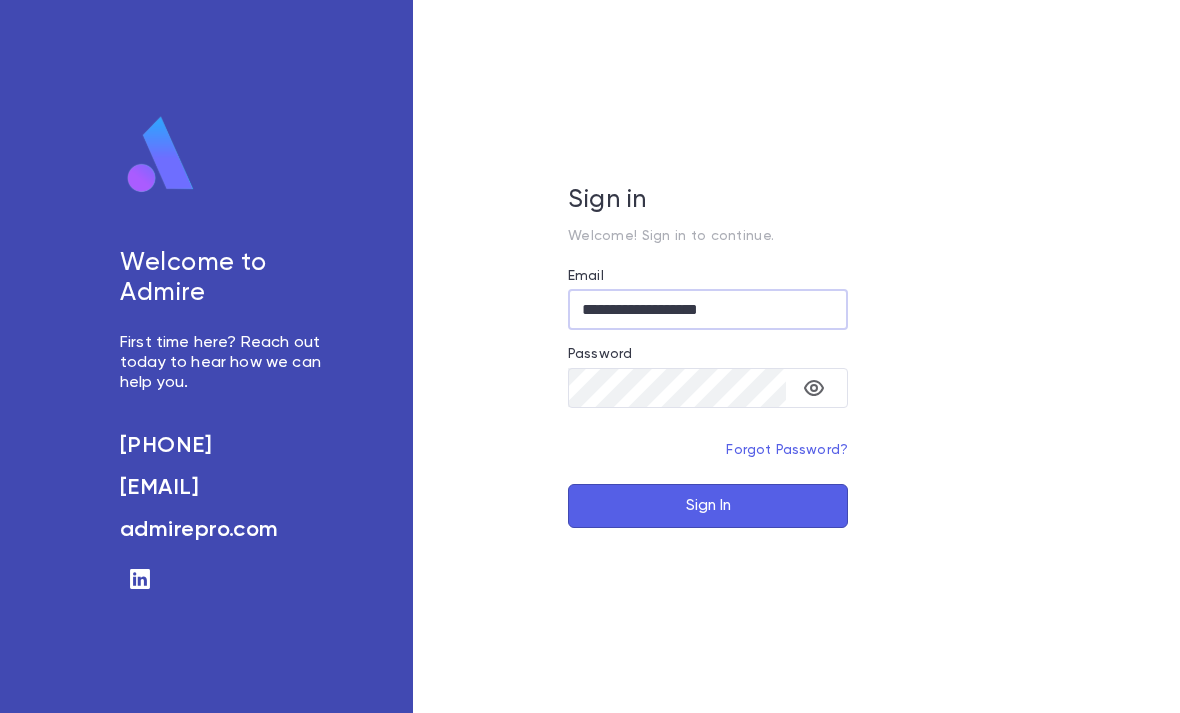 click on "Sign In" at bounding box center (708, 506) 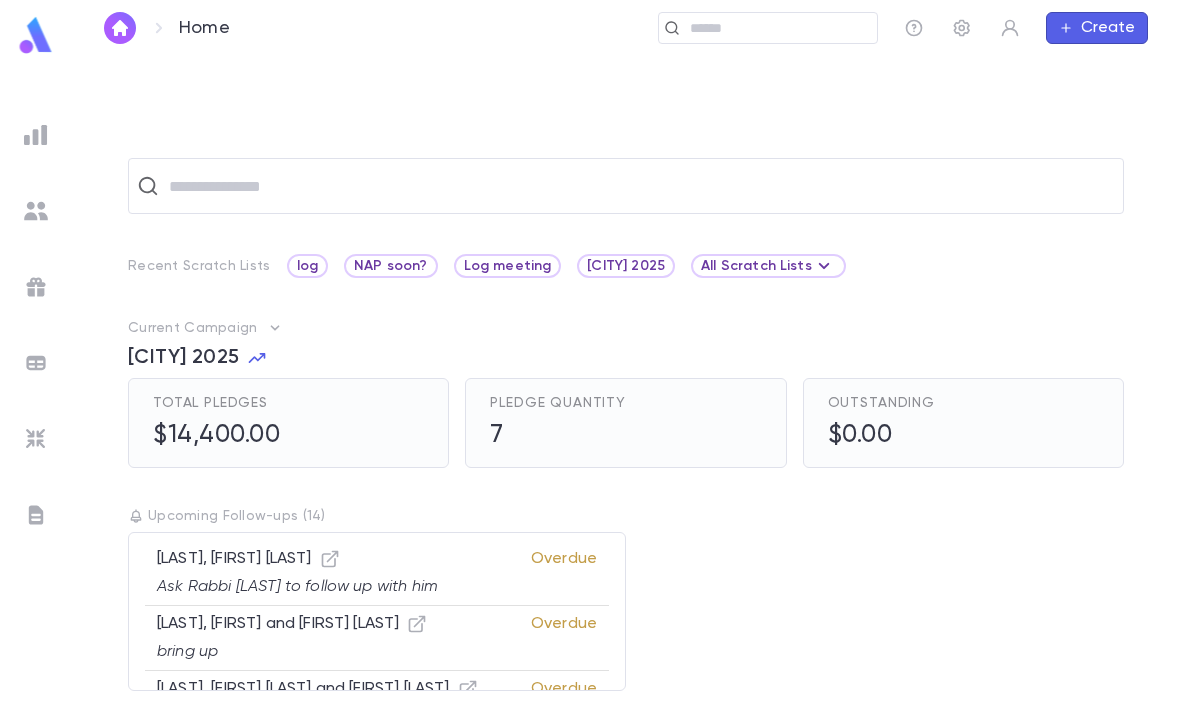 click at bounding box center (776, 28) 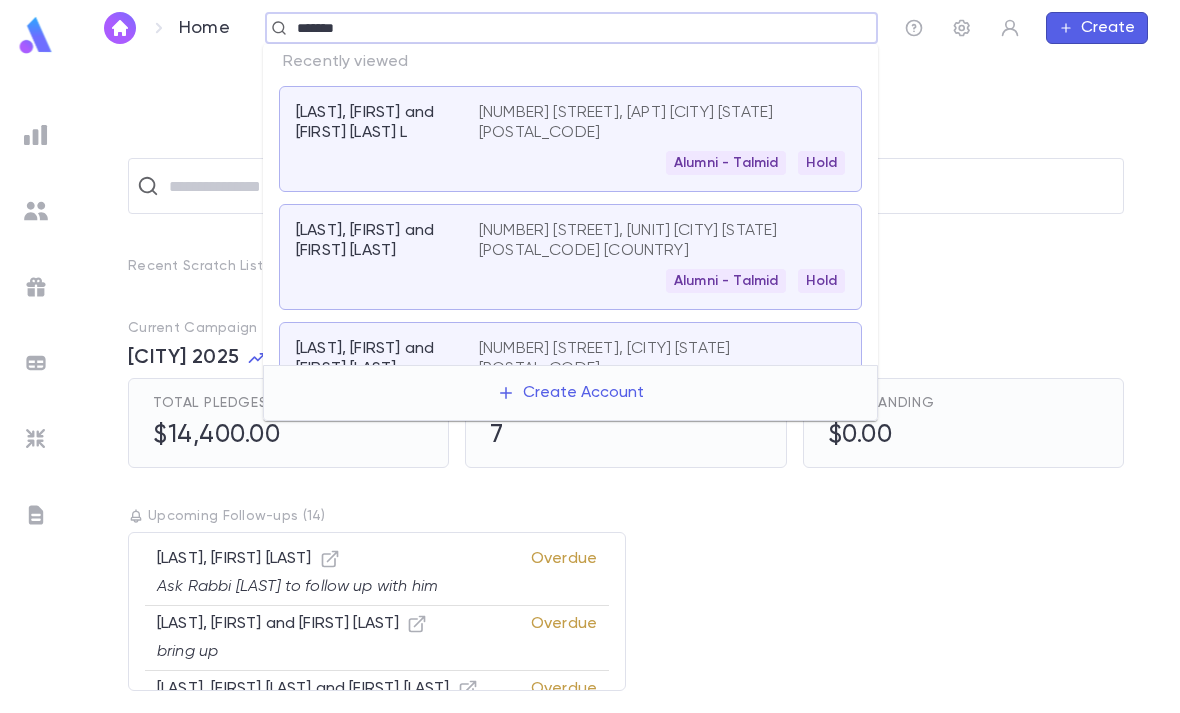 type on "******" 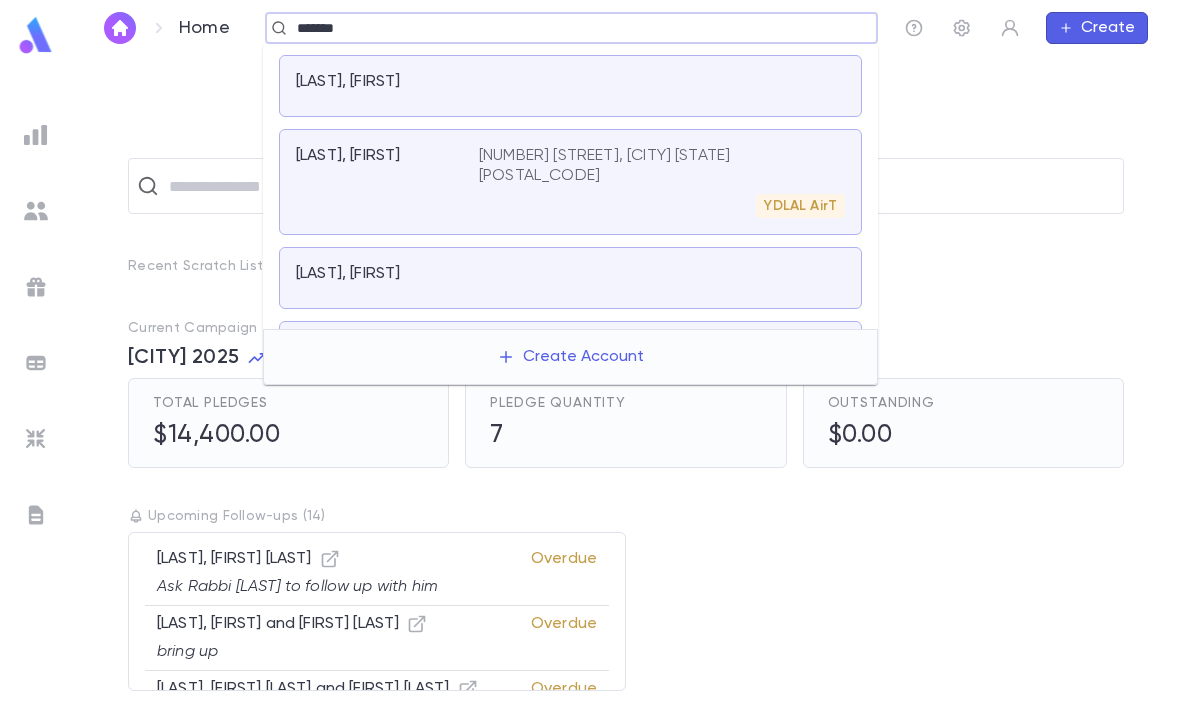 scroll, scrollTop: 323, scrollLeft: 0, axis: vertical 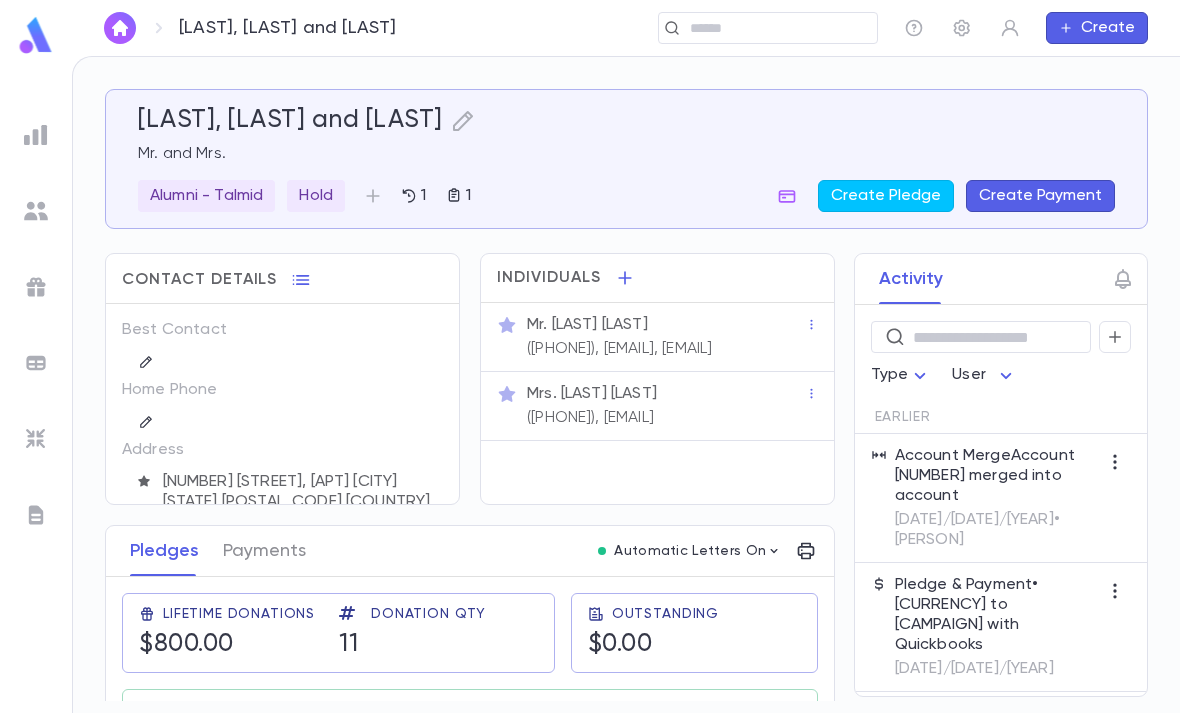 click at bounding box center [776, 28] 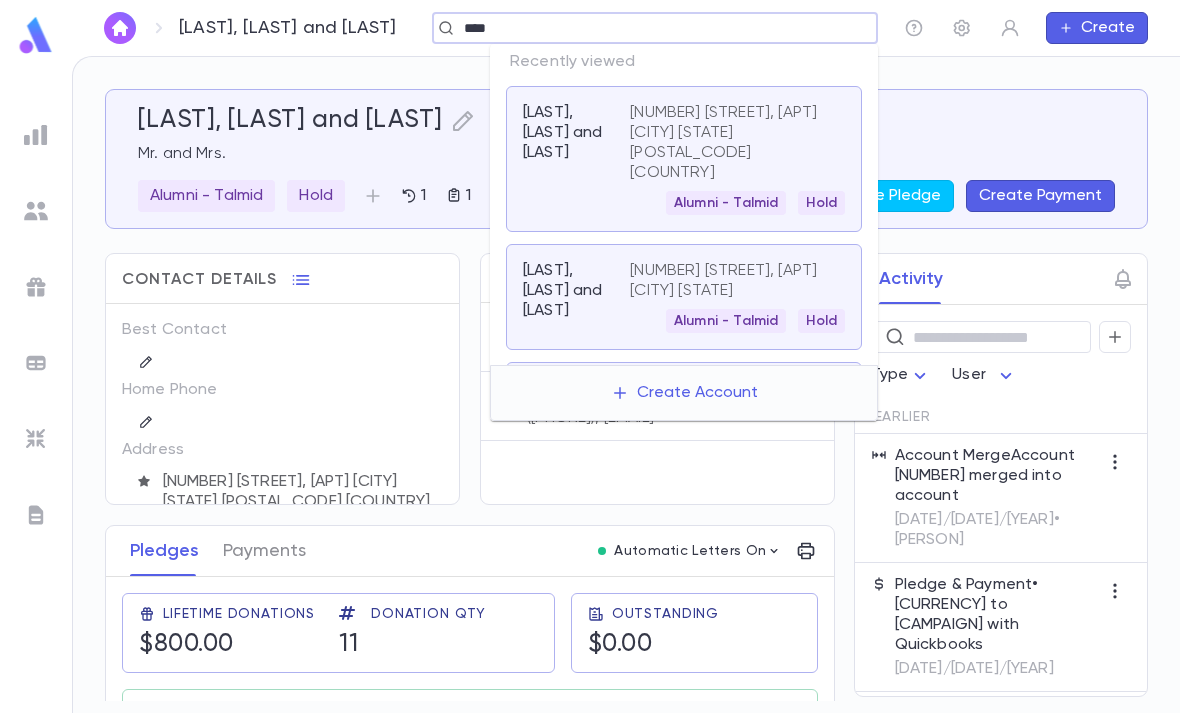 type on "****" 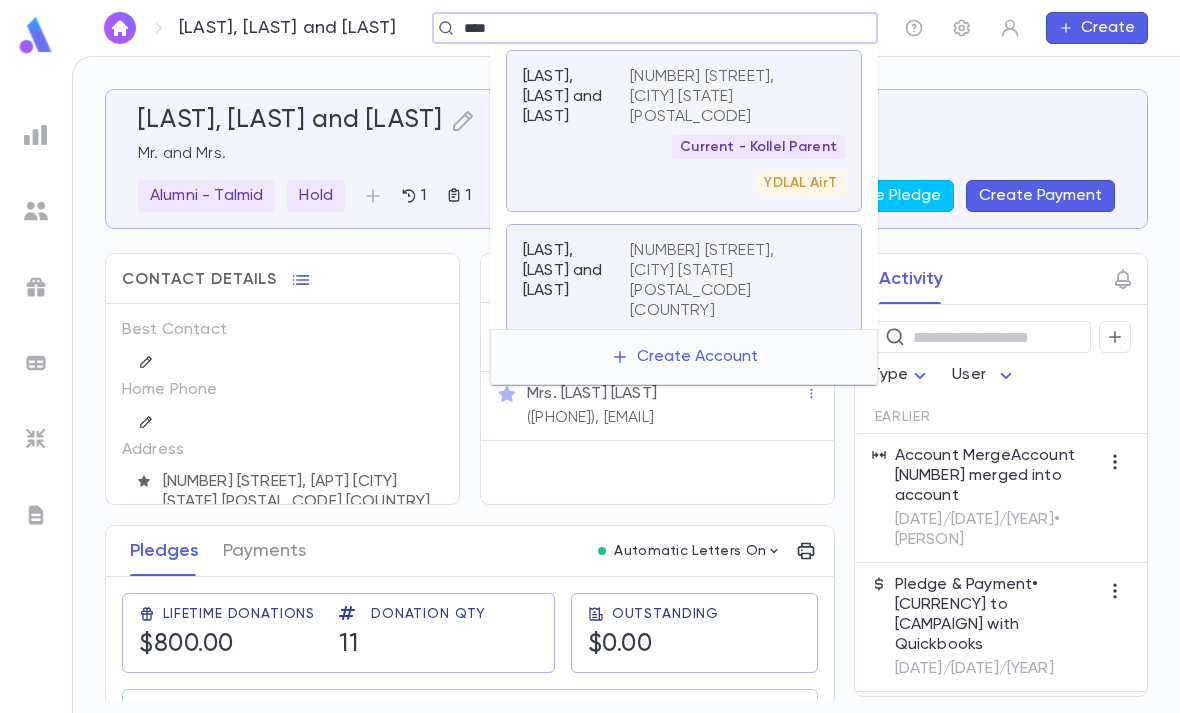 click on "Current - Kollel Parent" at bounding box center (758, 147) 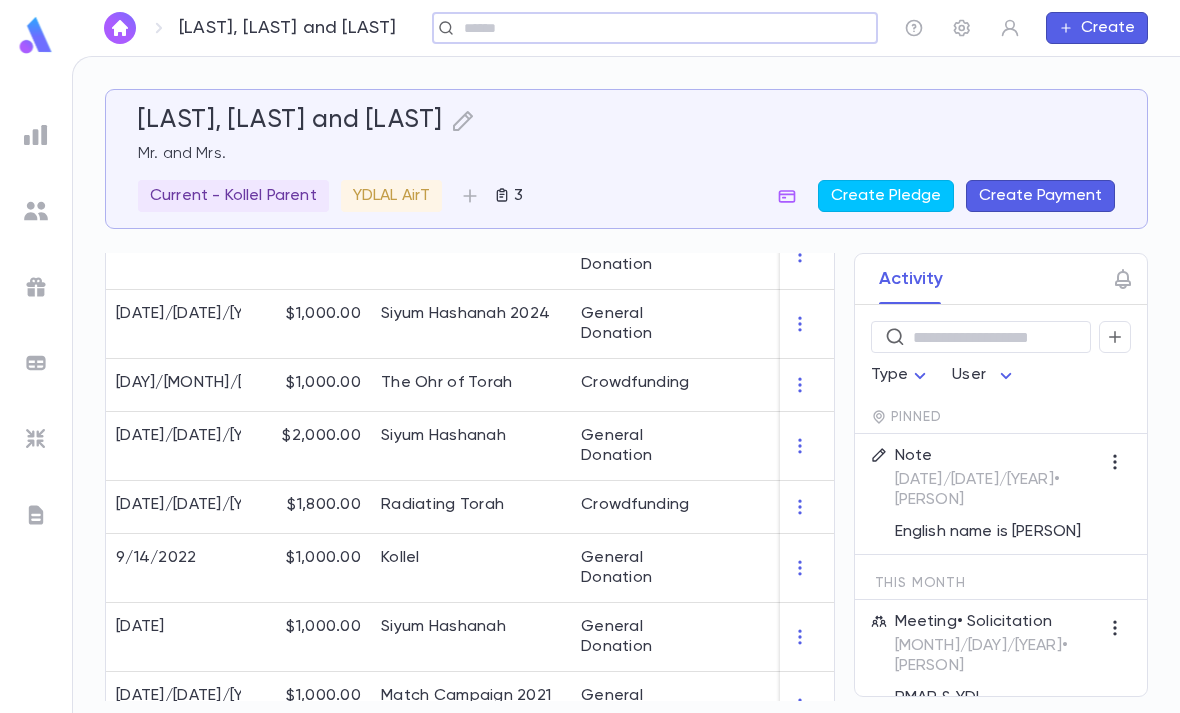 scroll, scrollTop: 685, scrollLeft: 0, axis: vertical 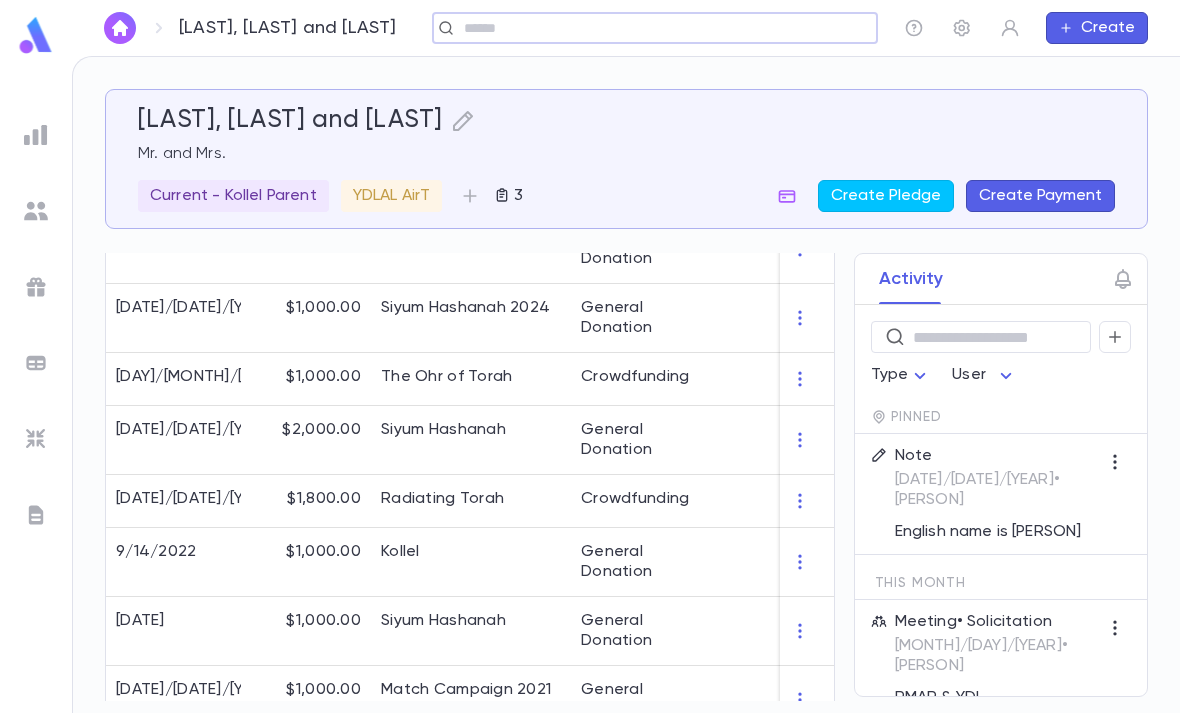 click on "Siyum Hashanah" at bounding box center [471, 440] 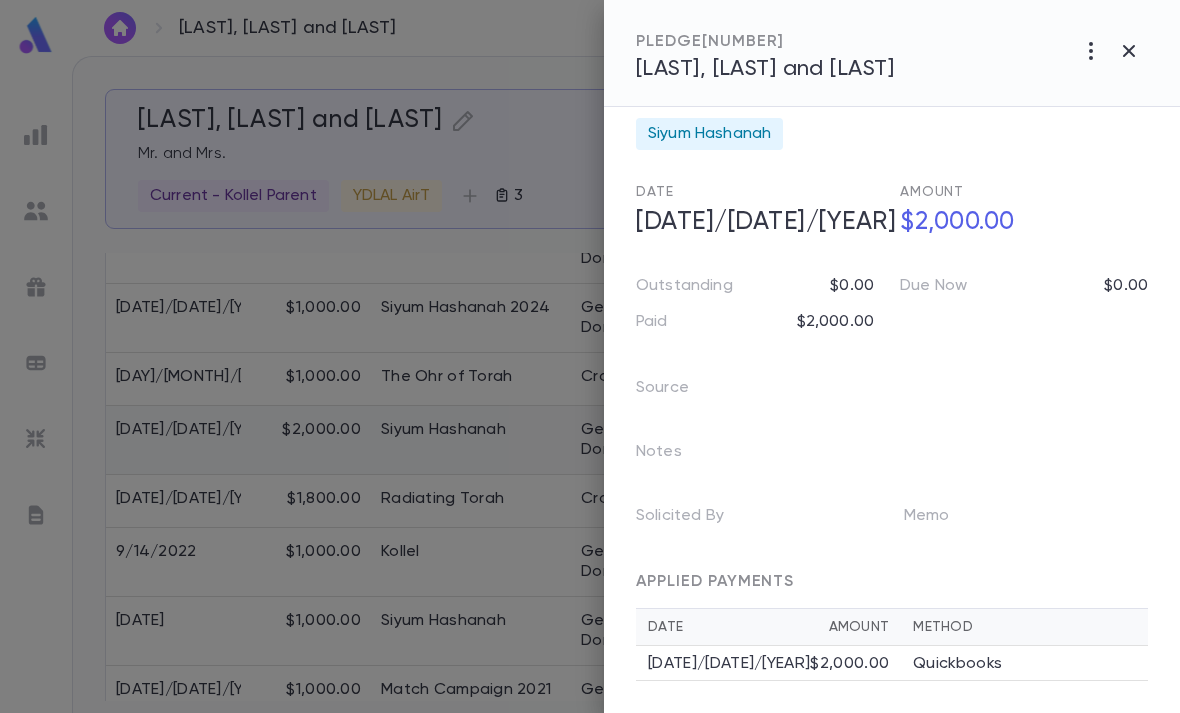 scroll, scrollTop: 29, scrollLeft: 0, axis: vertical 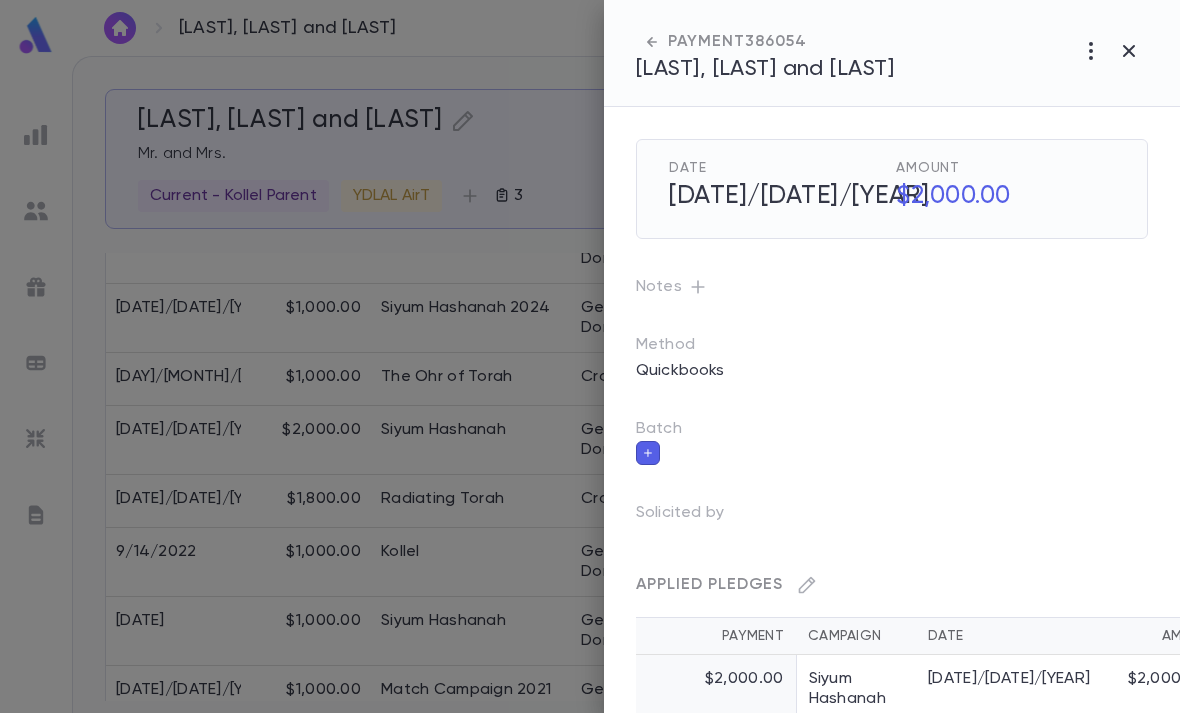 click 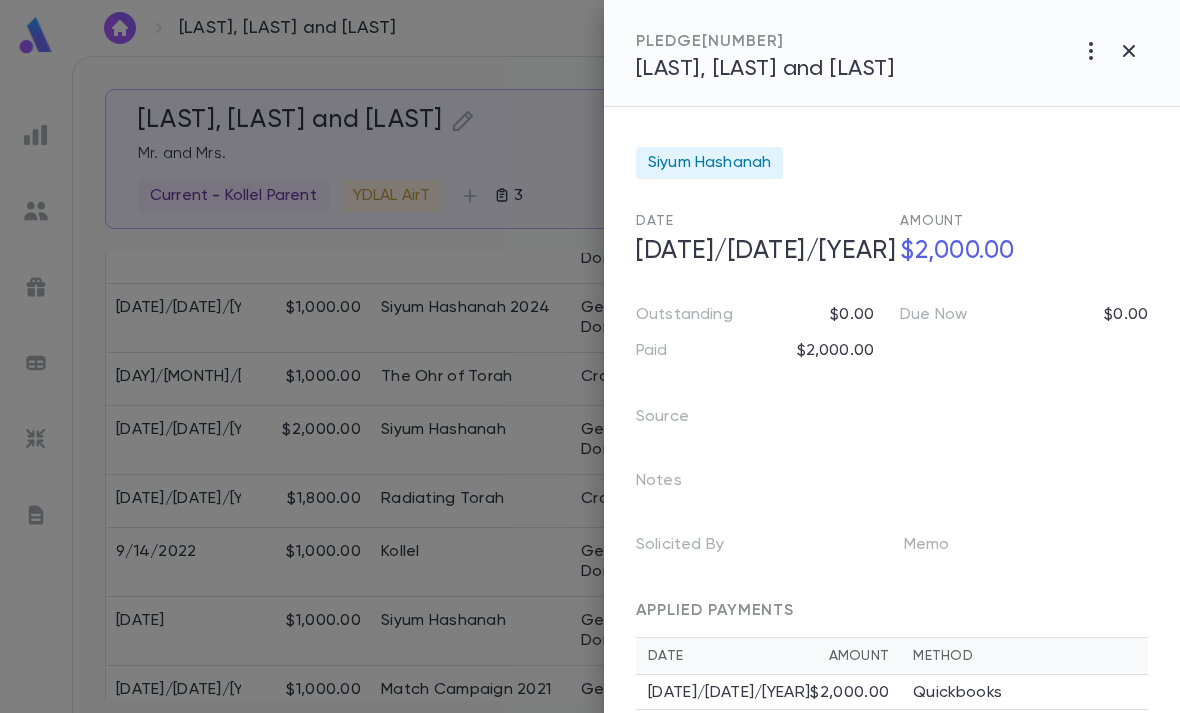 click 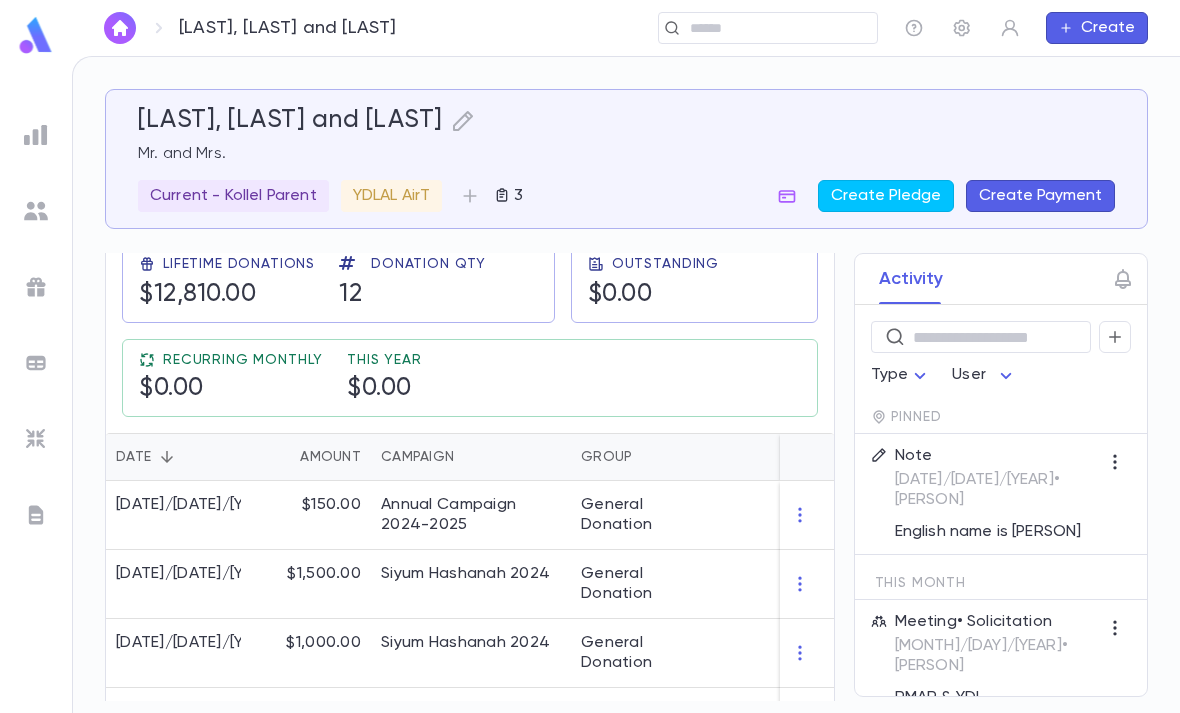 scroll, scrollTop: 351, scrollLeft: 0, axis: vertical 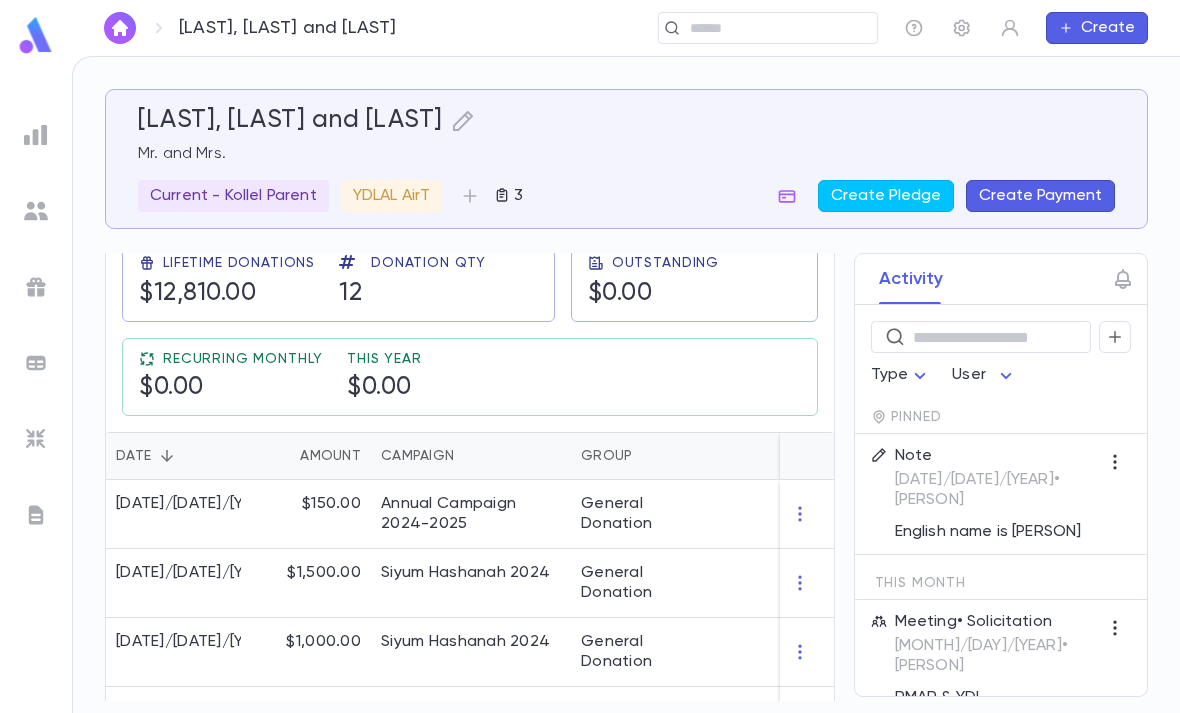 click at bounding box center (36, 35) 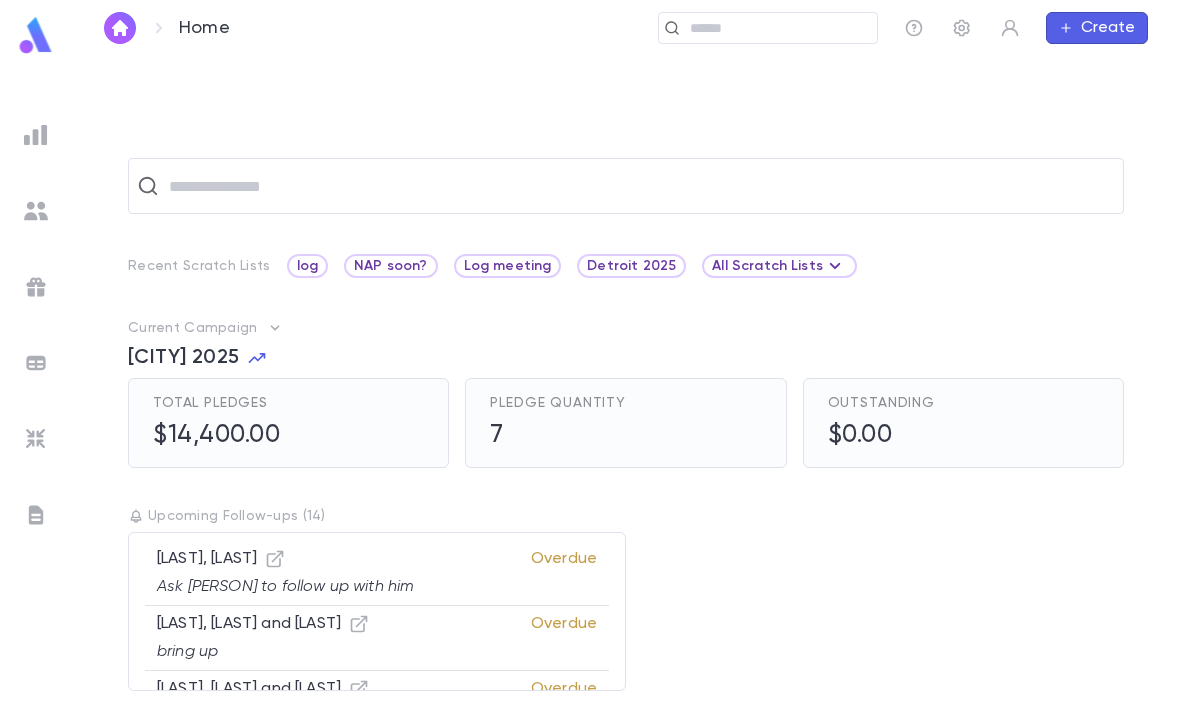 click at bounding box center [36, 35] 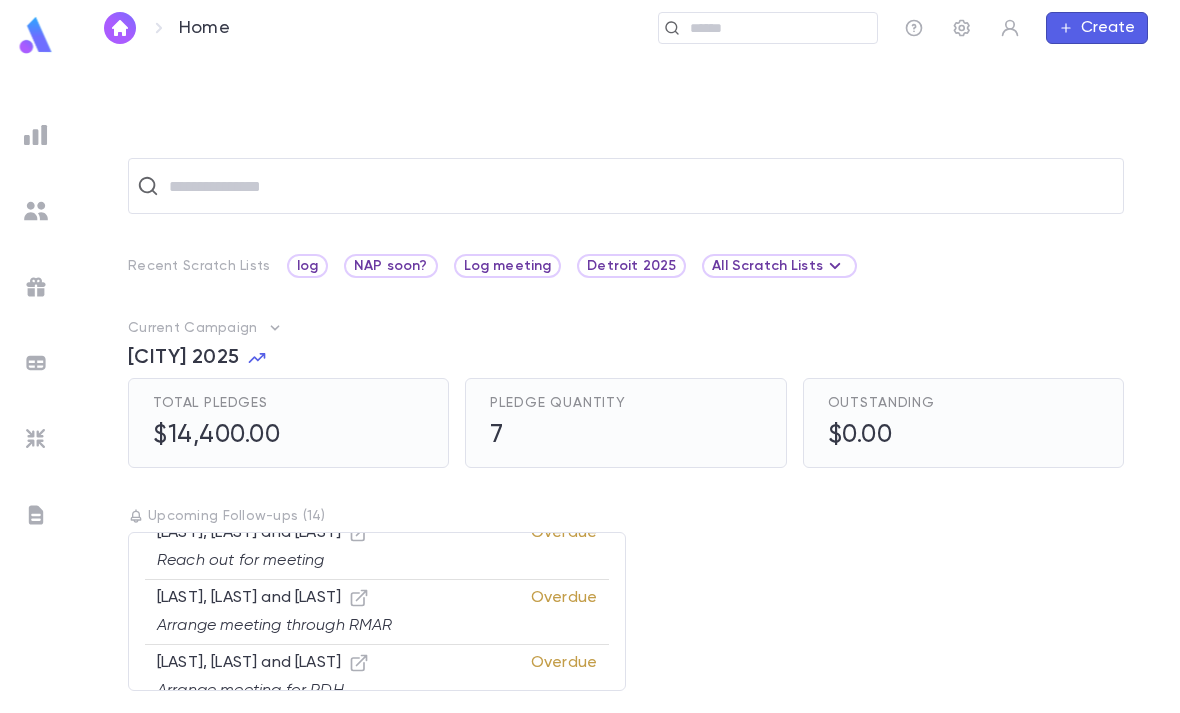 scroll, scrollTop: 612, scrollLeft: 0, axis: vertical 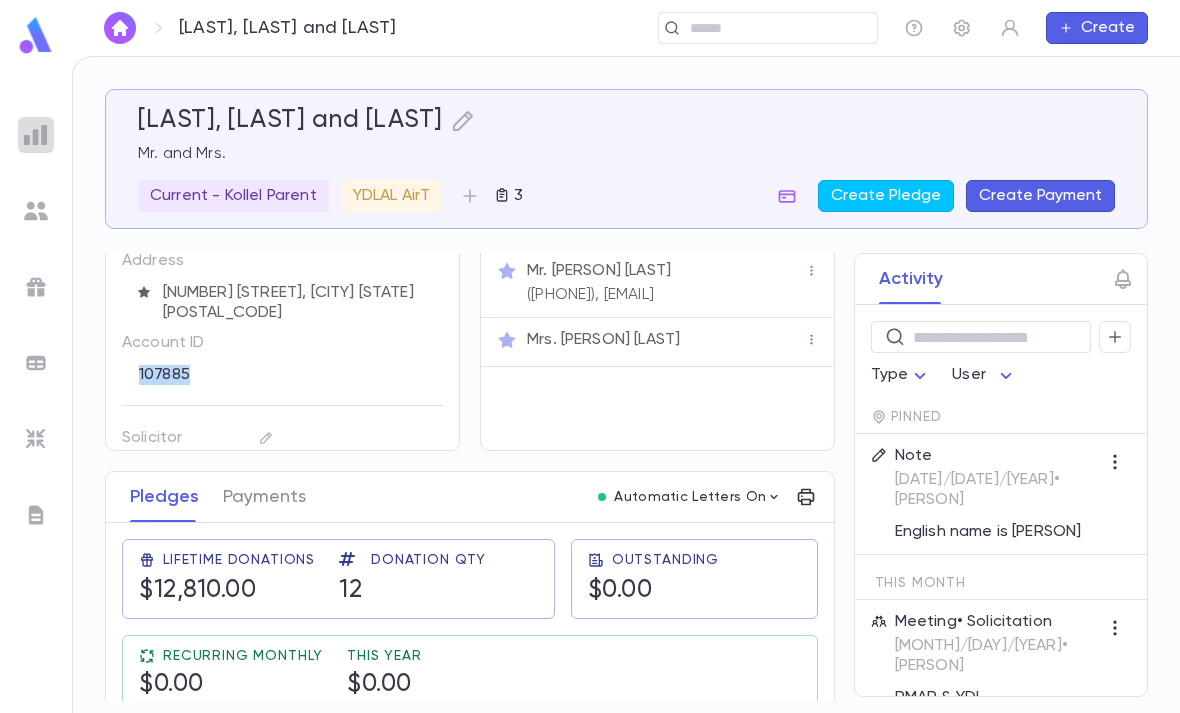 click at bounding box center (36, 135) 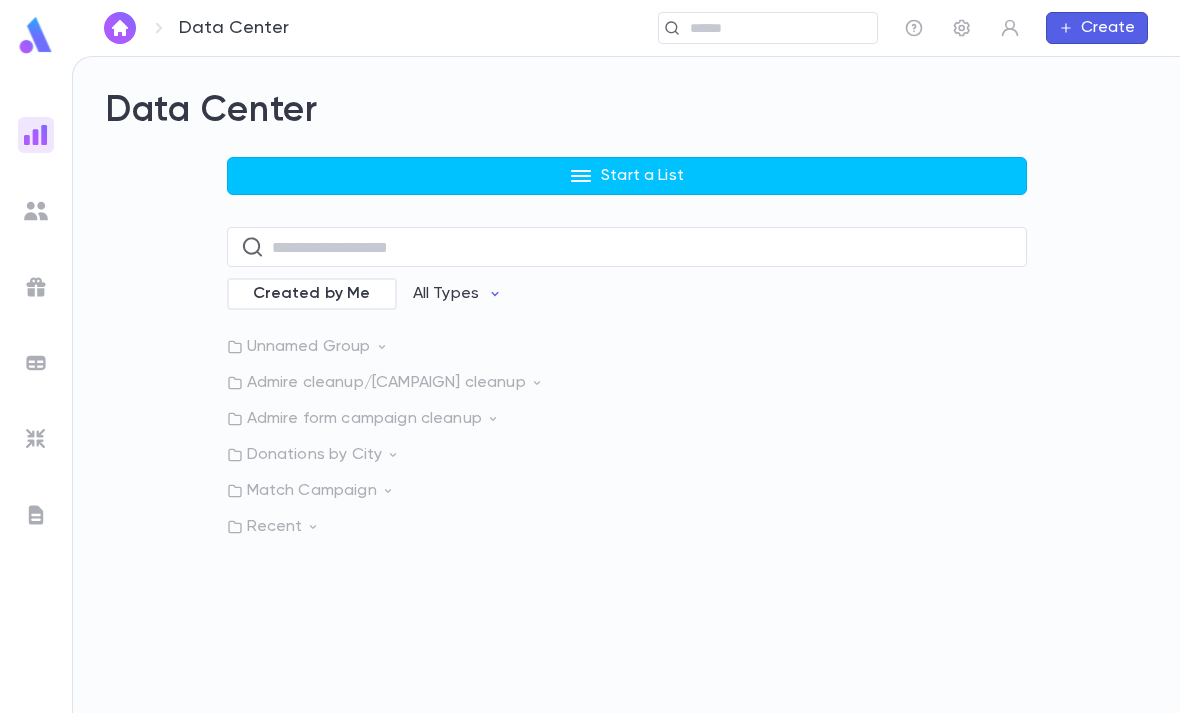 click on "Start a List" at bounding box center (627, 176) 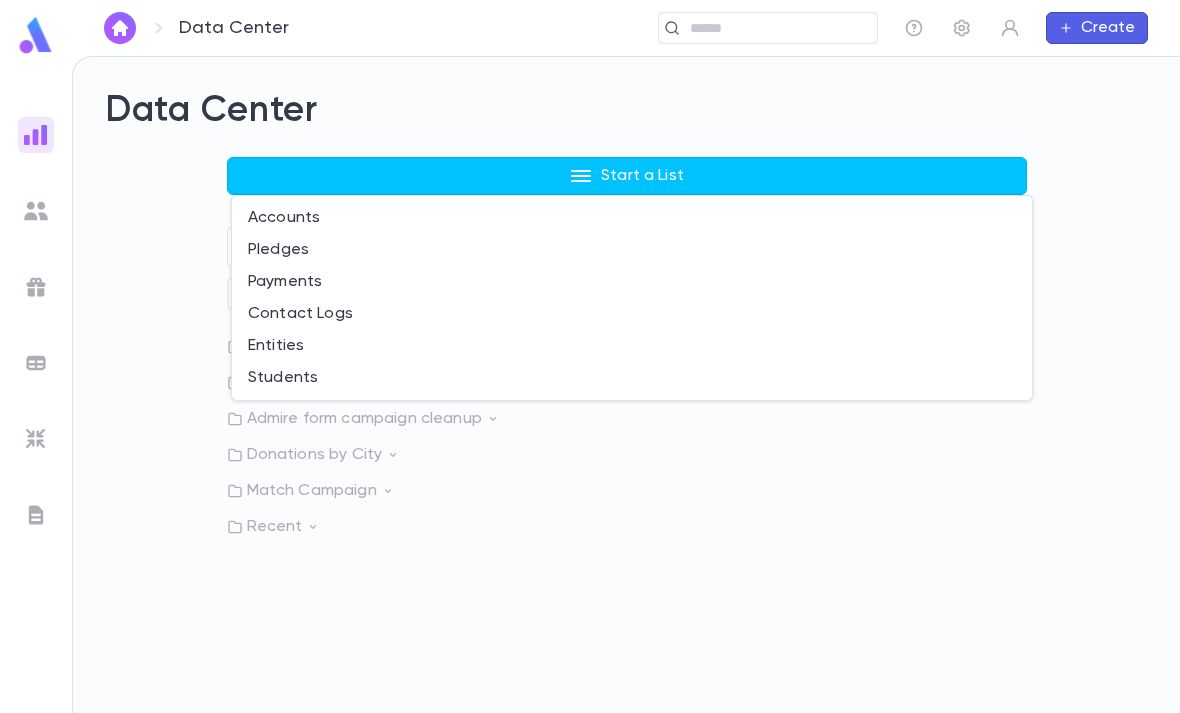 click on "Payments" at bounding box center [632, 282] 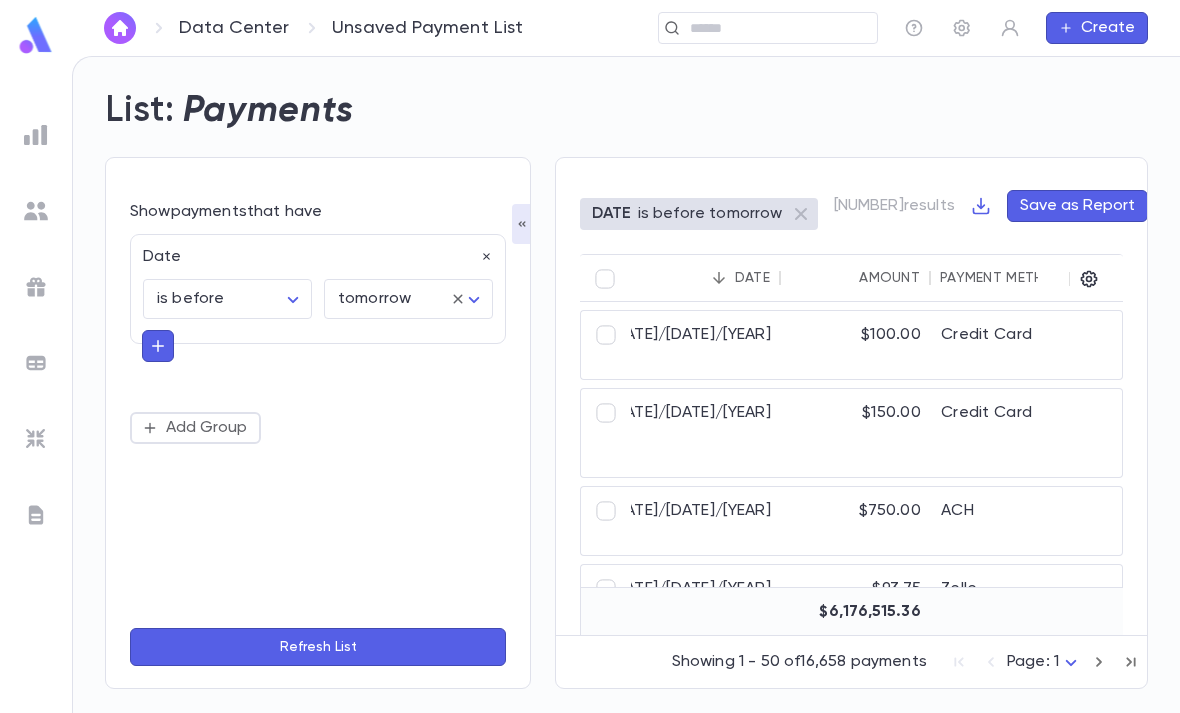 click 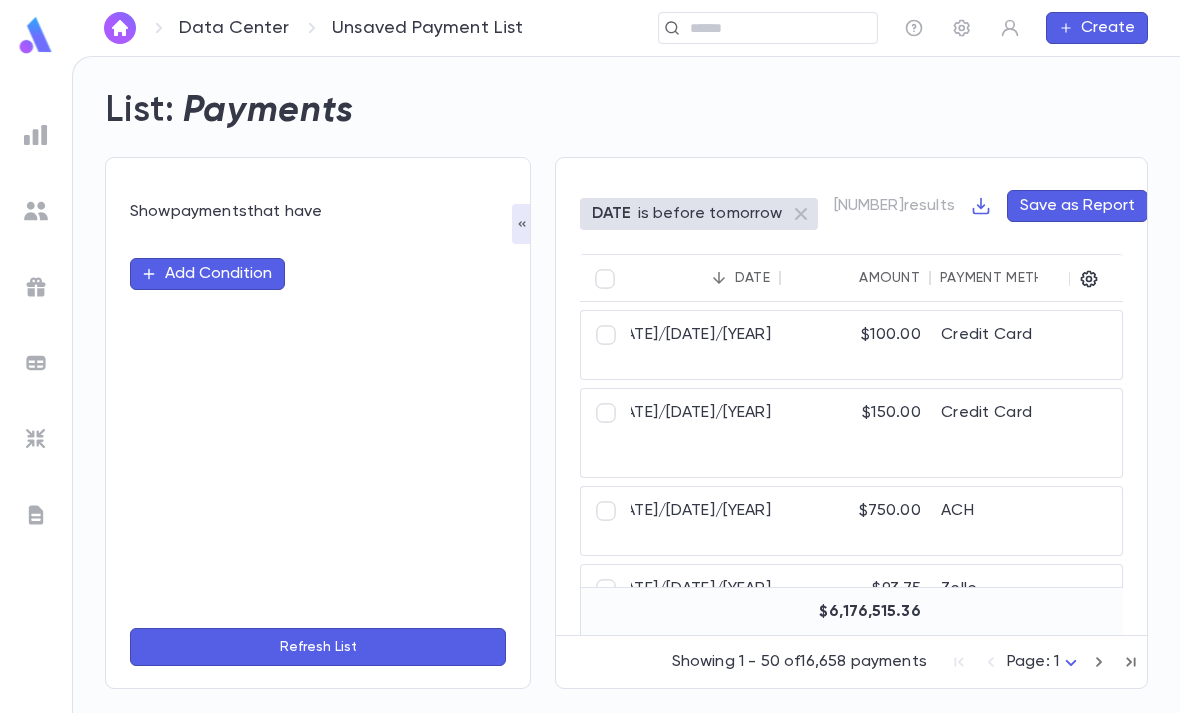 click on "Add Condition" at bounding box center [207, 274] 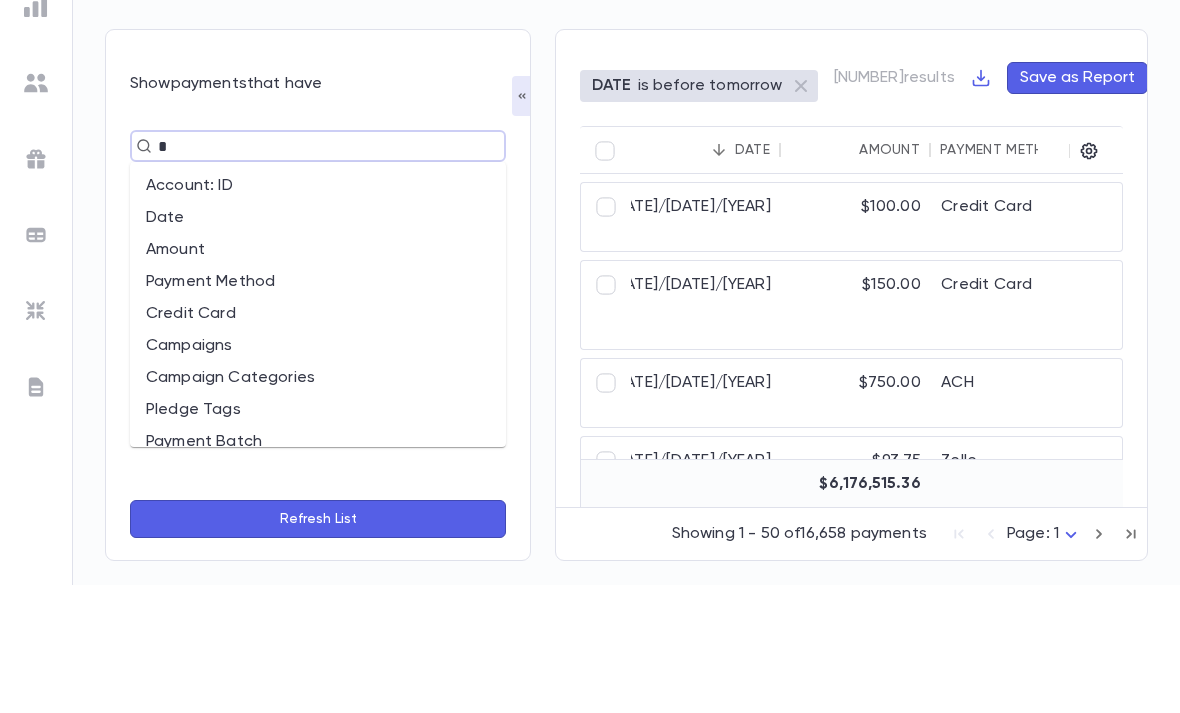 type on "**" 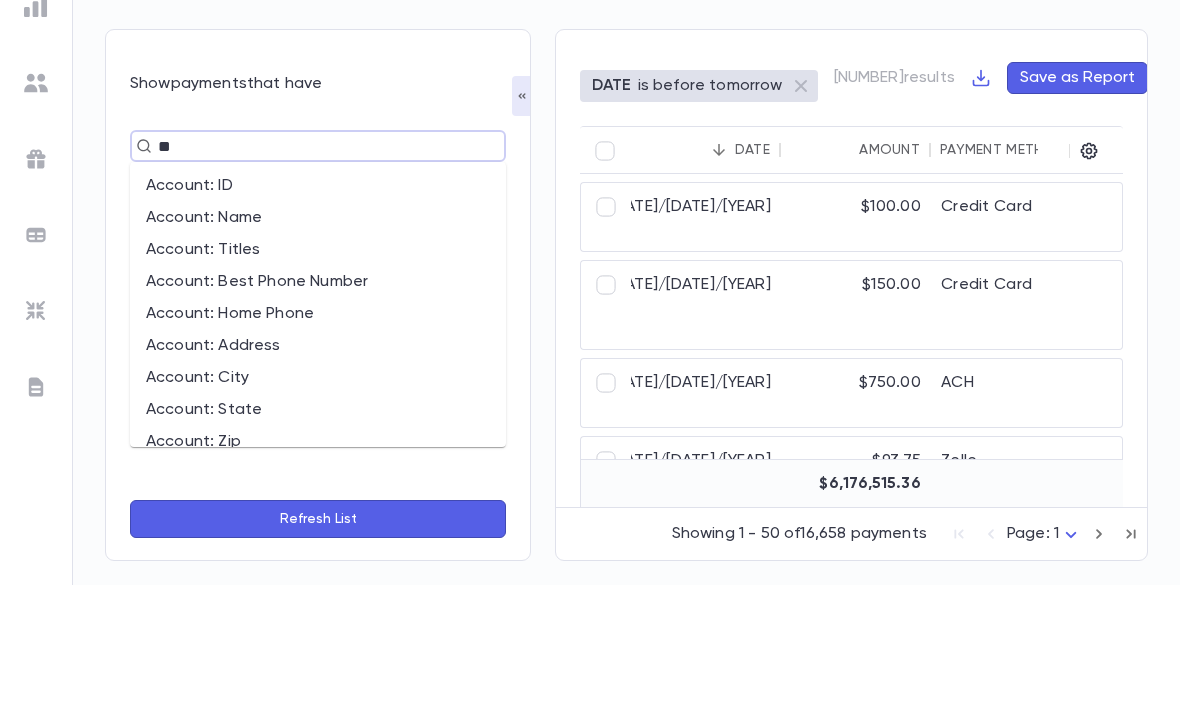 click on "Account: ID" at bounding box center [318, 314] 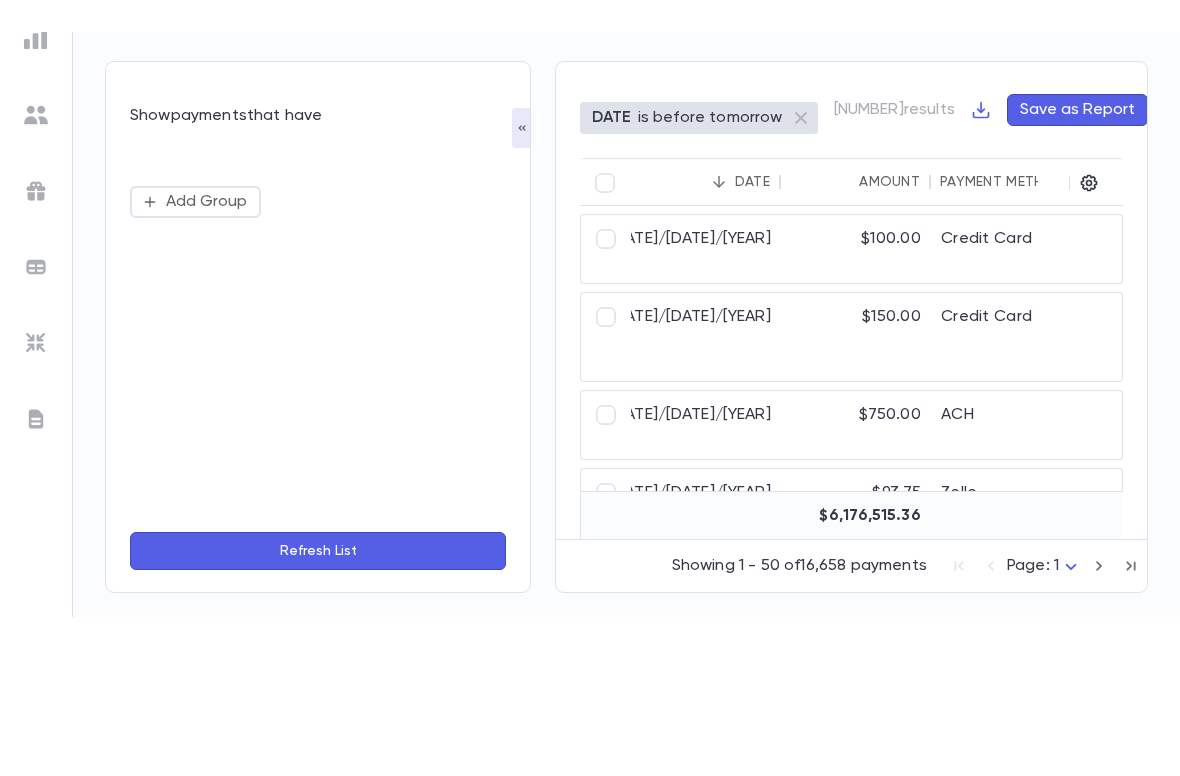 scroll, scrollTop: 64, scrollLeft: 0, axis: vertical 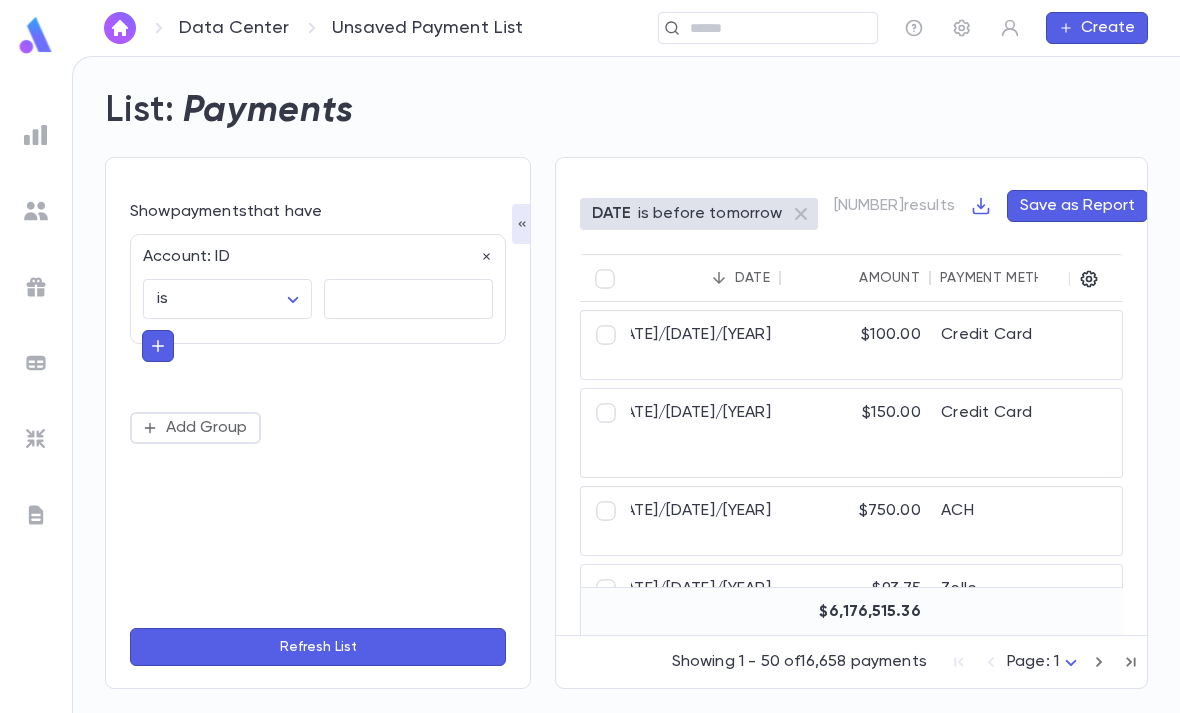 click at bounding box center [408, 299] 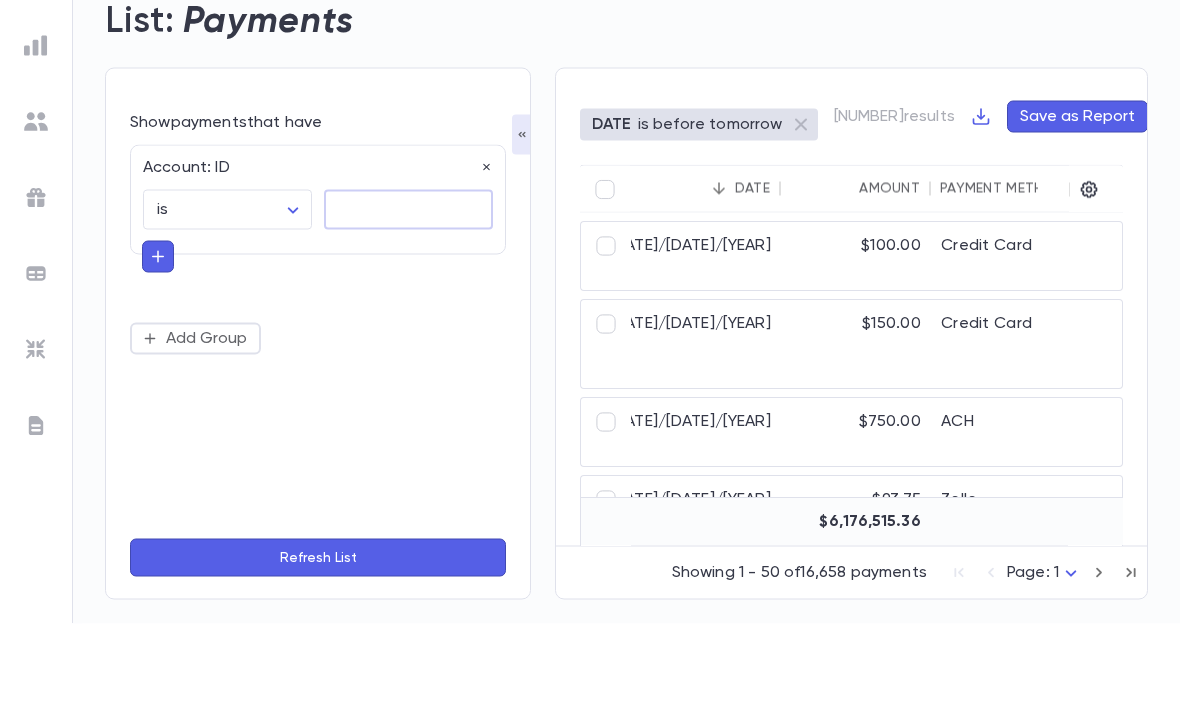 click at bounding box center [408, 299] 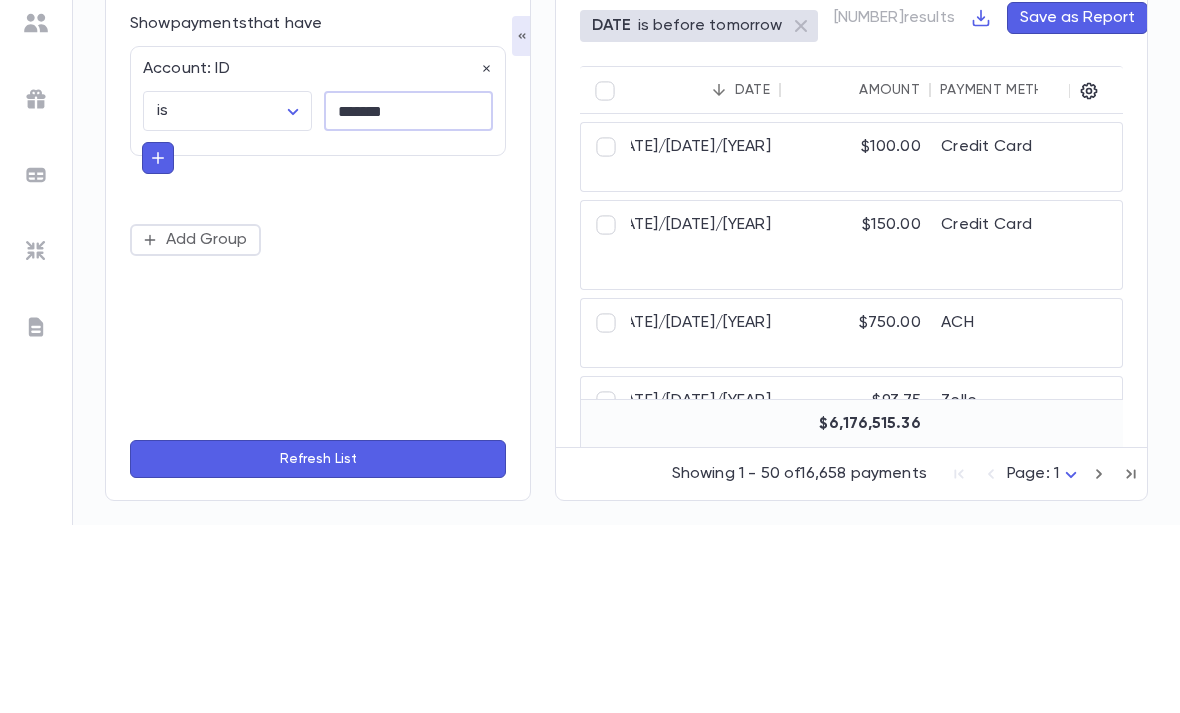 scroll, scrollTop: 64, scrollLeft: 0, axis: vertical 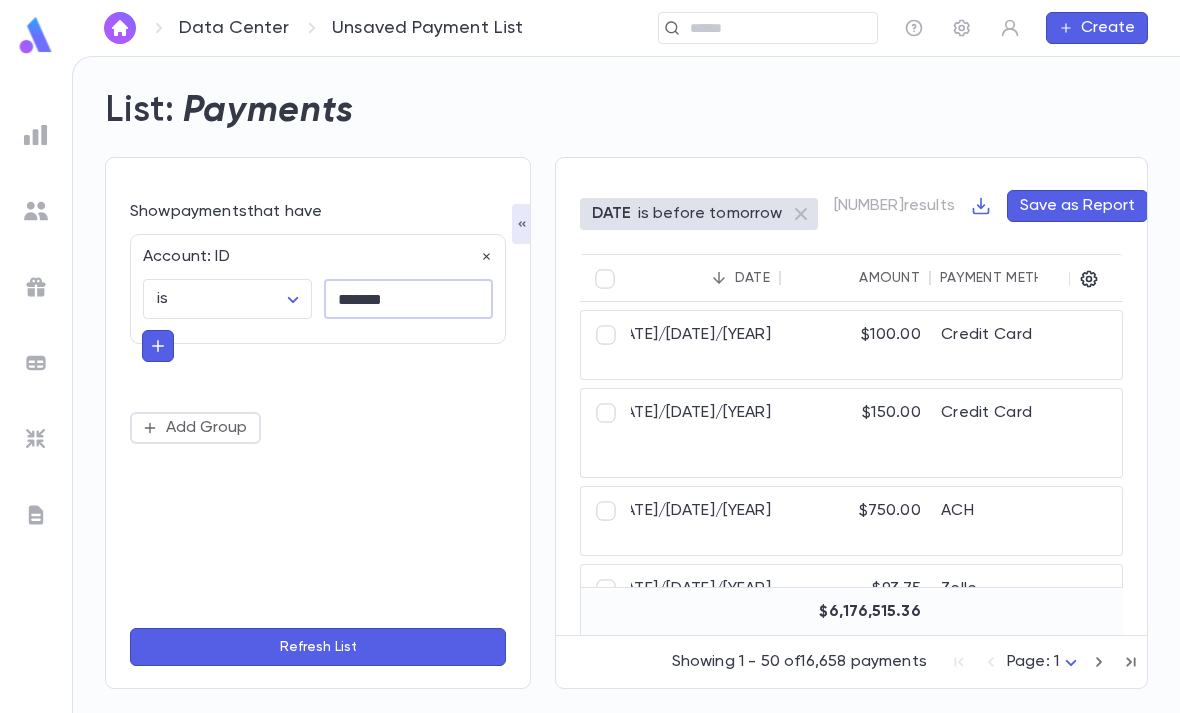 click on "Refresh List" at bounding box center (318, 647) 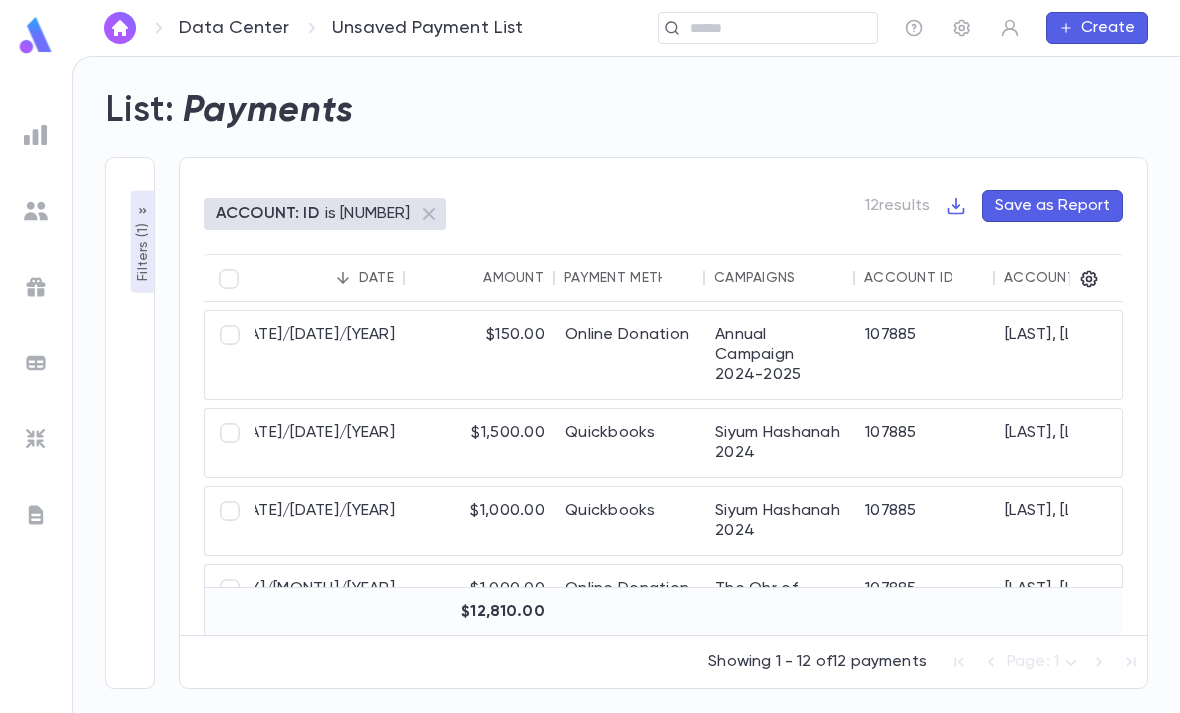 click 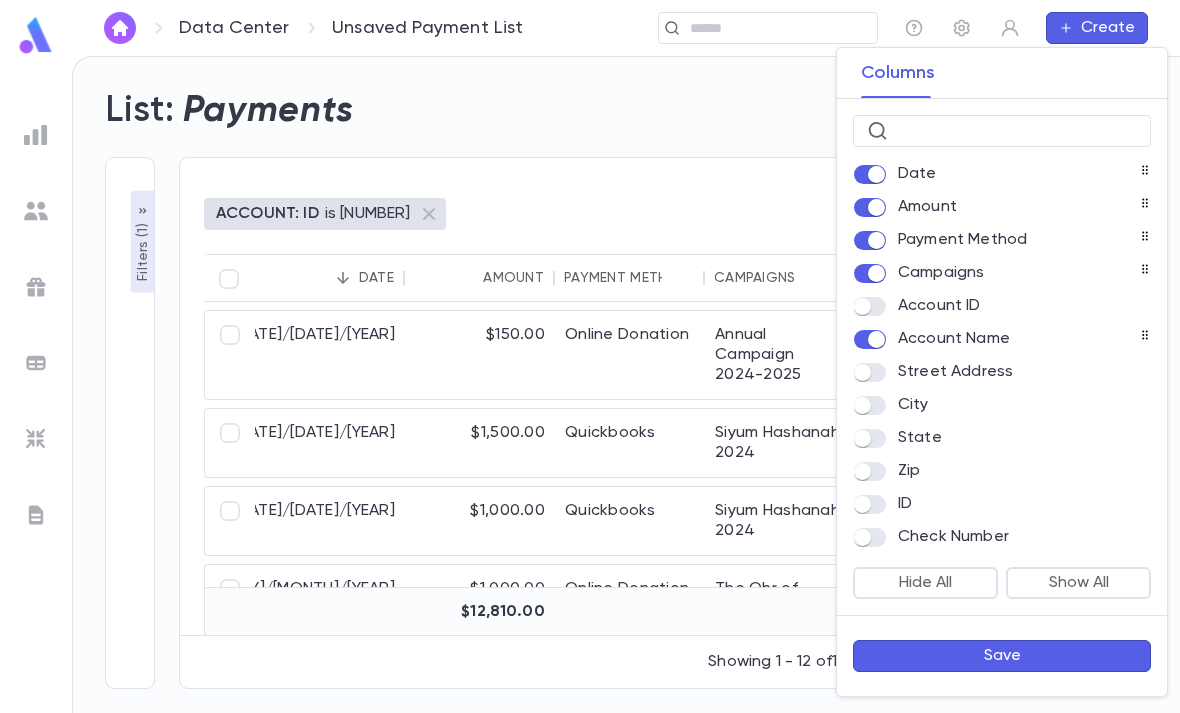 click on "Save" at bounding box center (1002, 656) 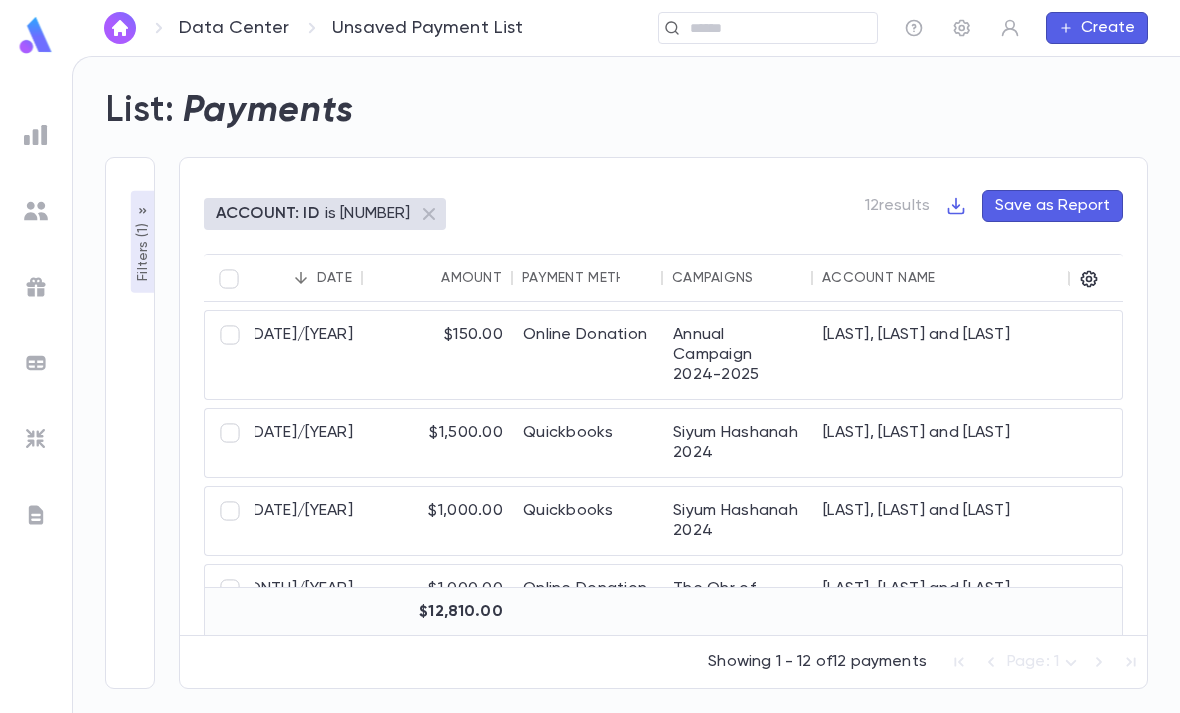 scroll, scrollTop: 0, scrollLeft: 42, axis: horizontal 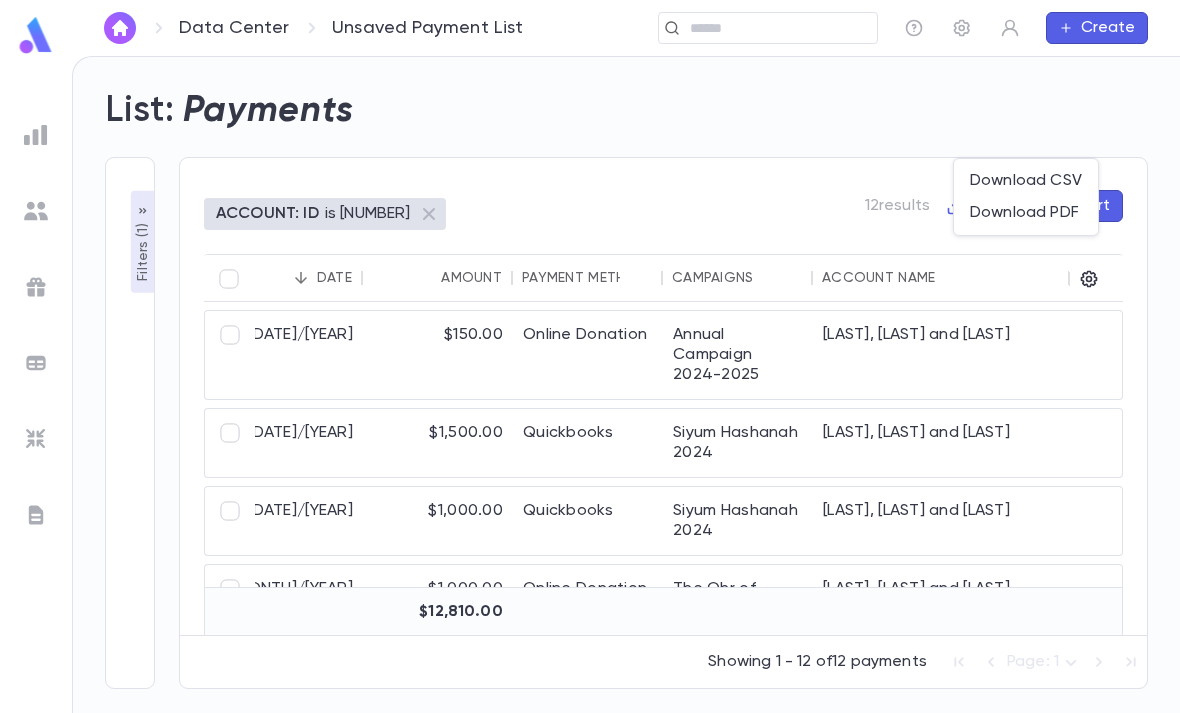 click on "Download CSV" at bounding box center [1026, 181] 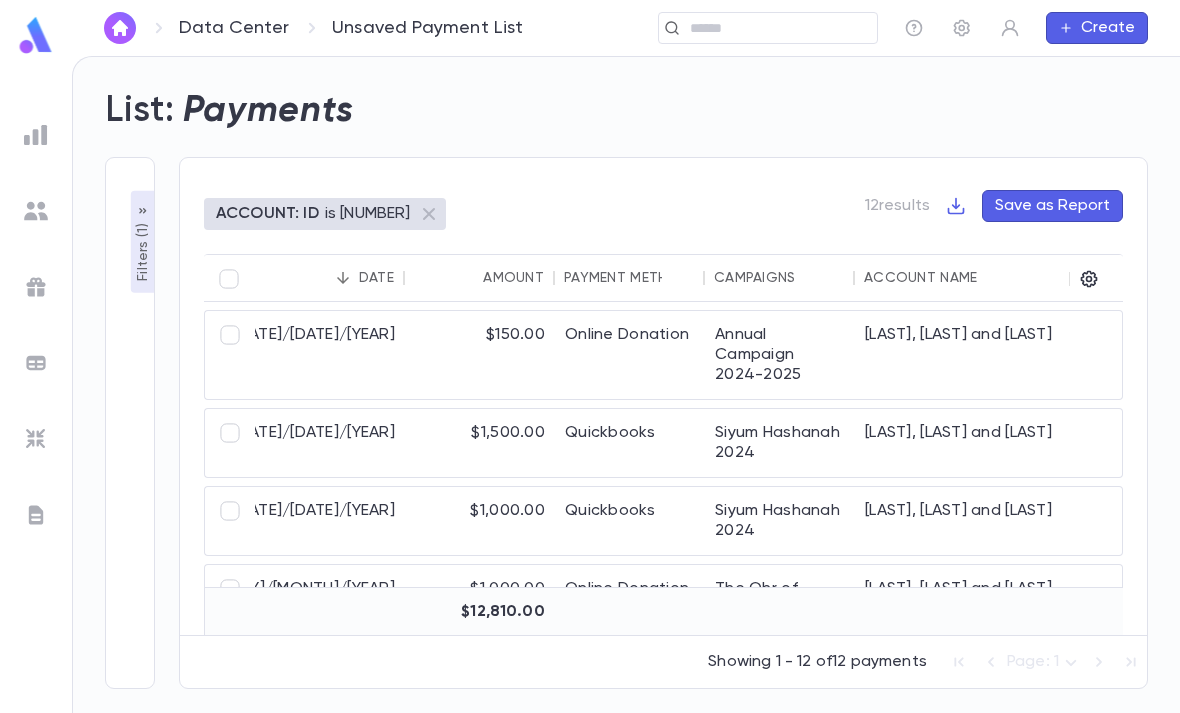 click 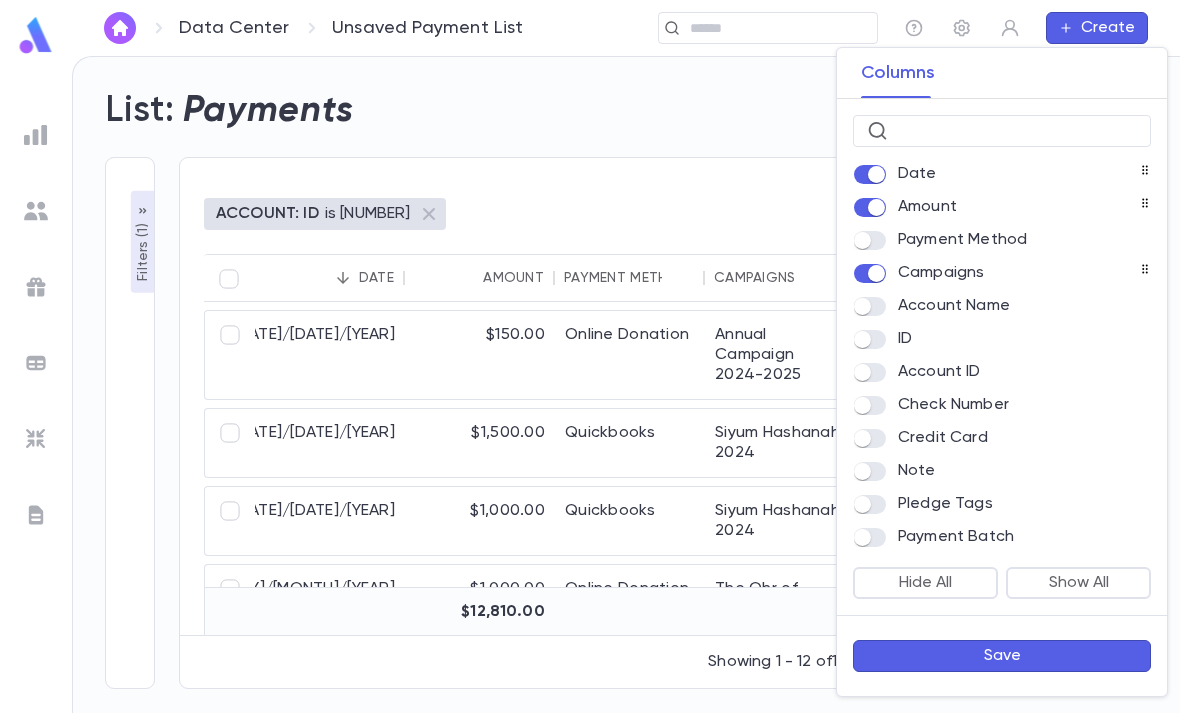 click on "Save" at bounding box center (1002, 656) 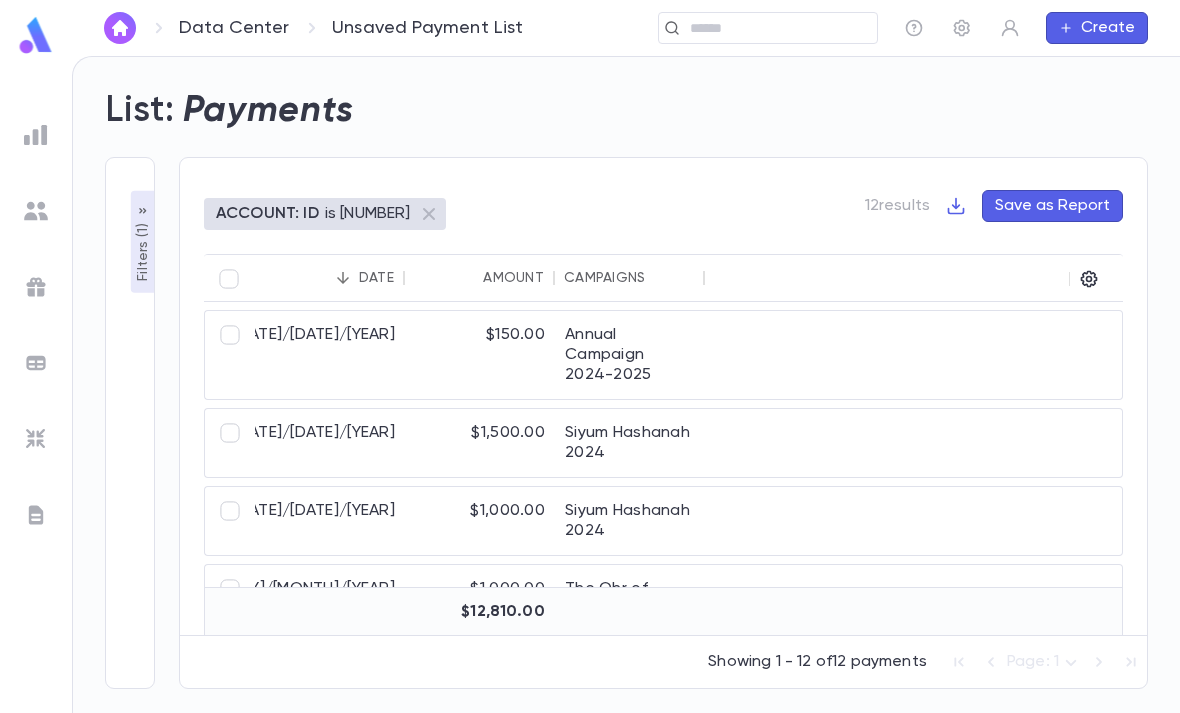 click at bounding box center (956, 206) 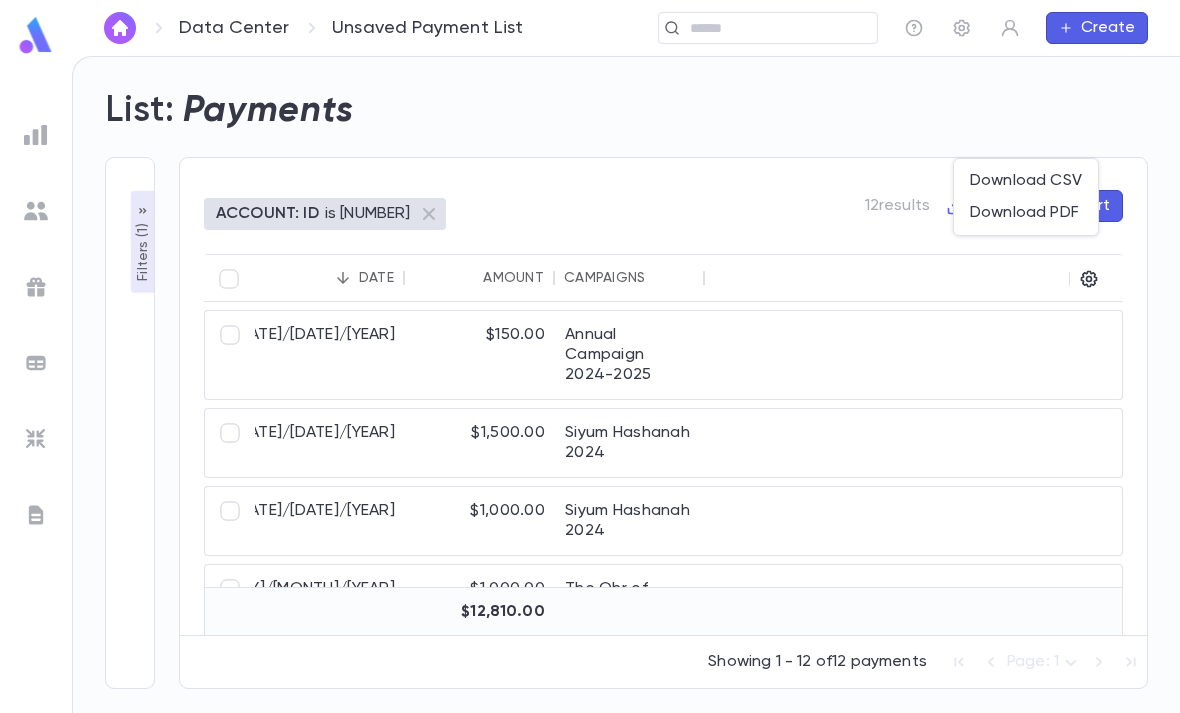 click on "Download CSV" at bounding box center (1026, 181) 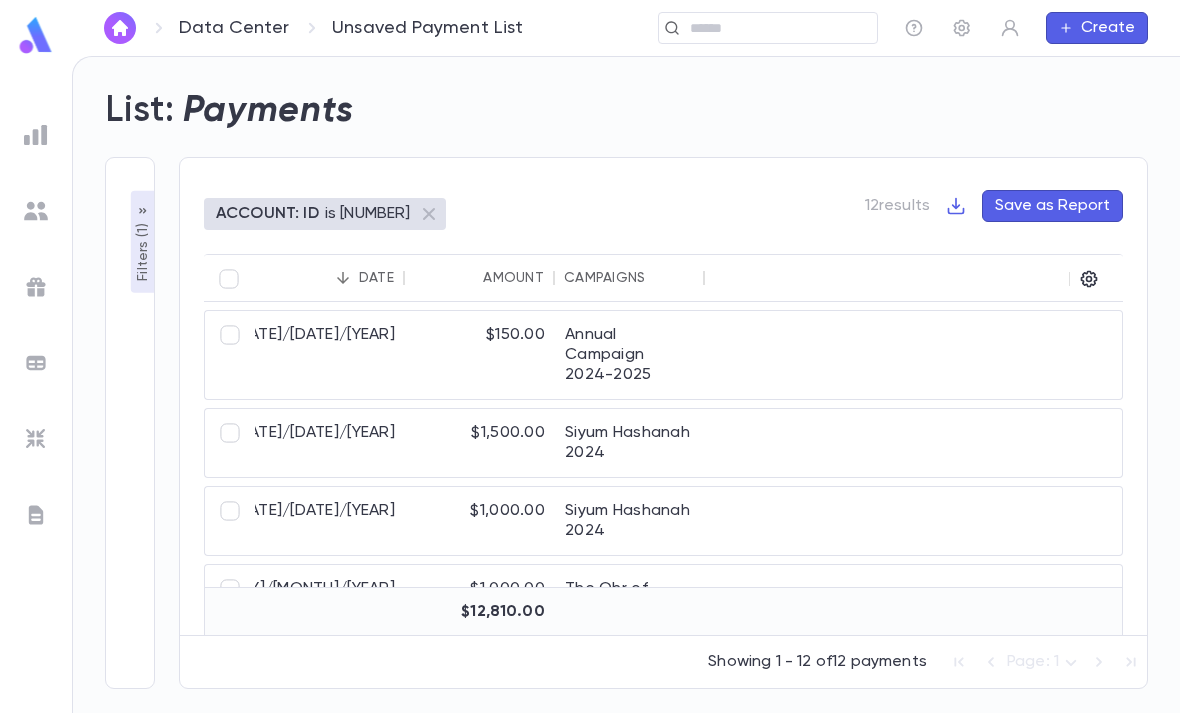 click 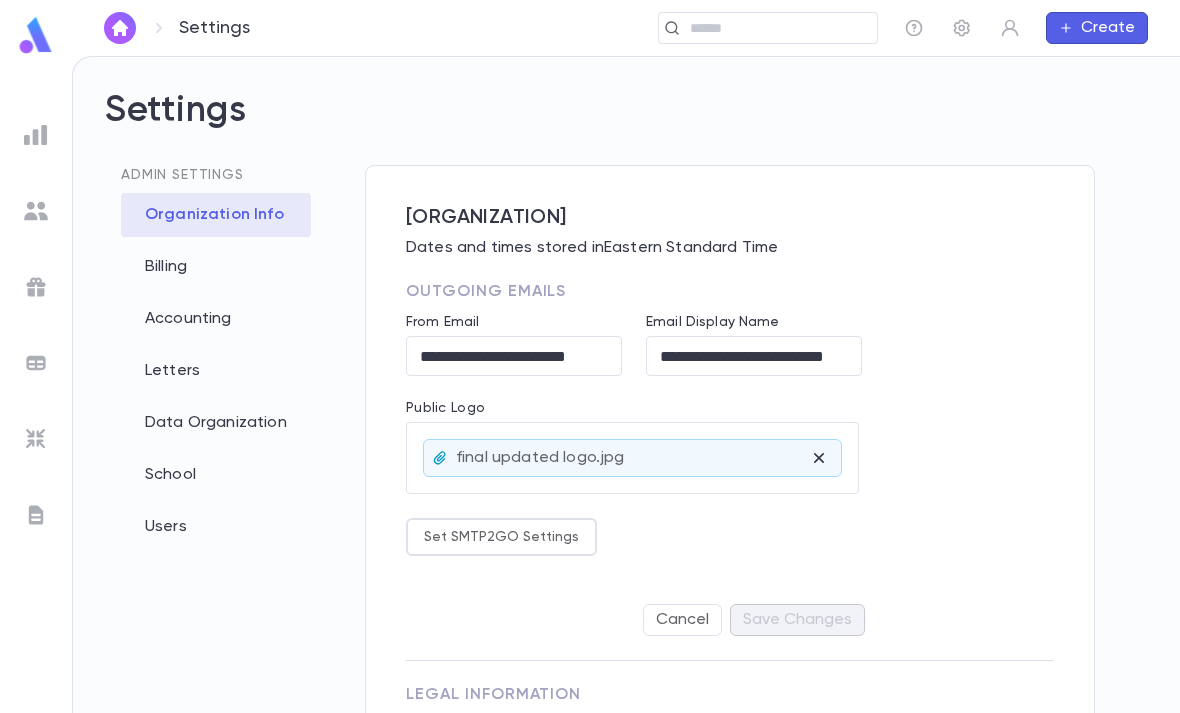 click 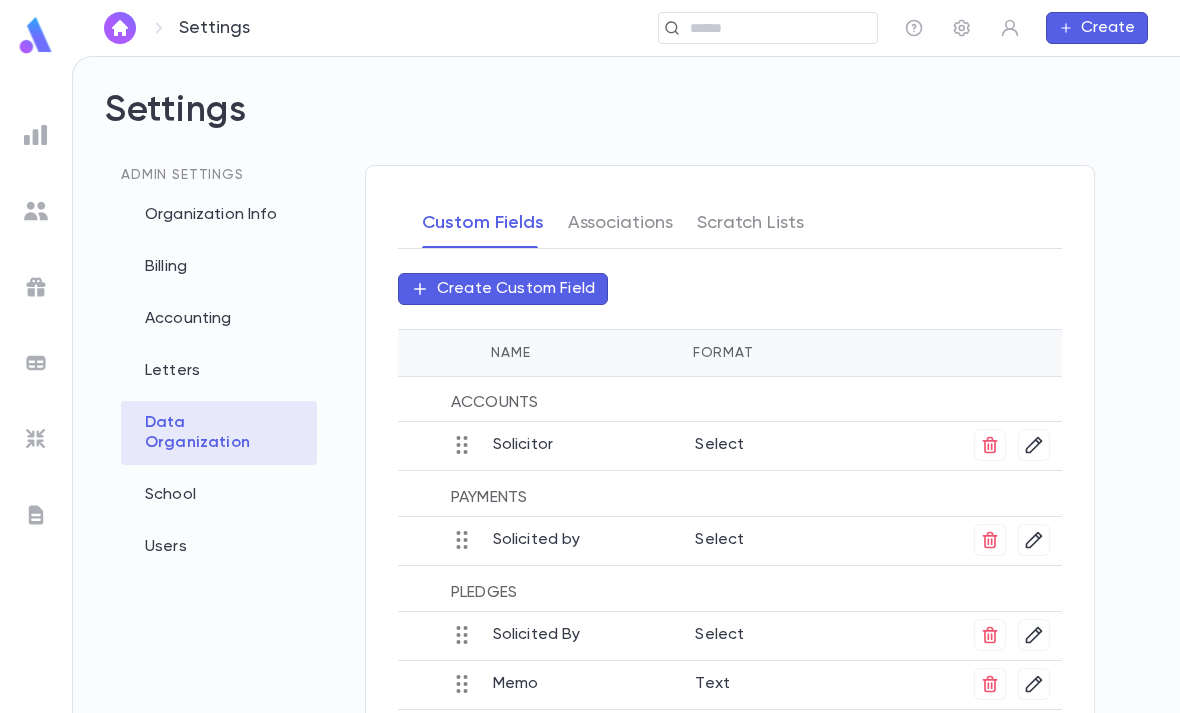 click on "Letters" at bounding box center (219, 371) 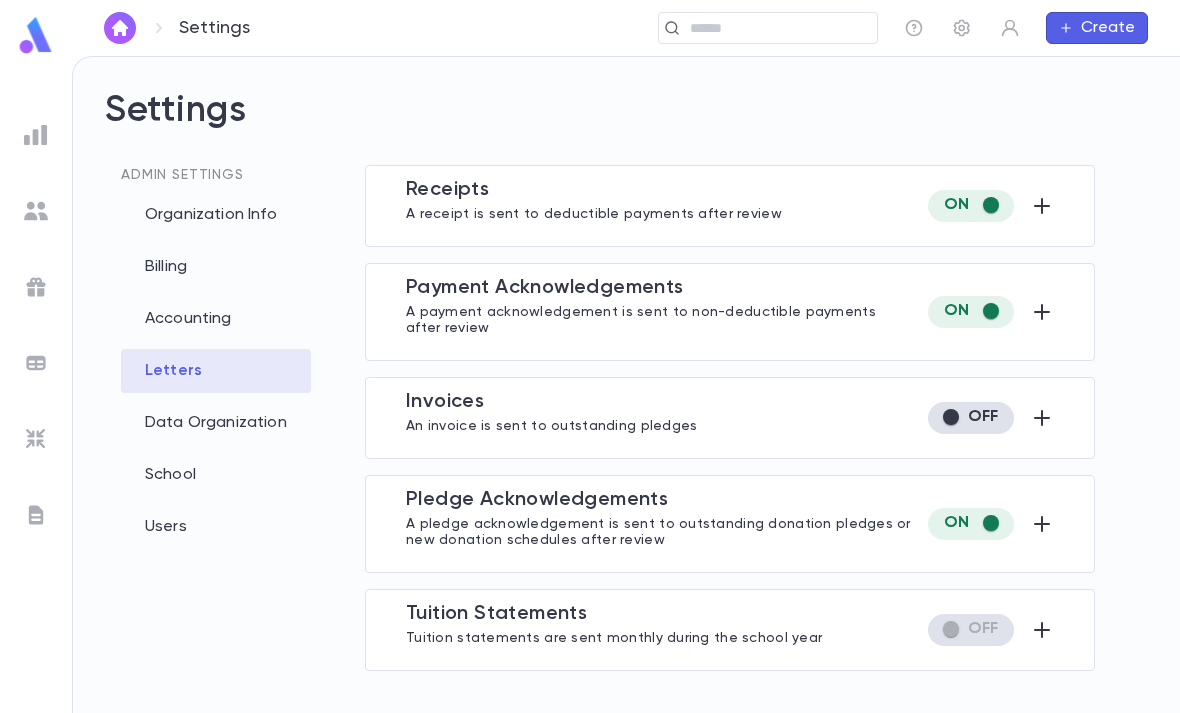 type on "**********" 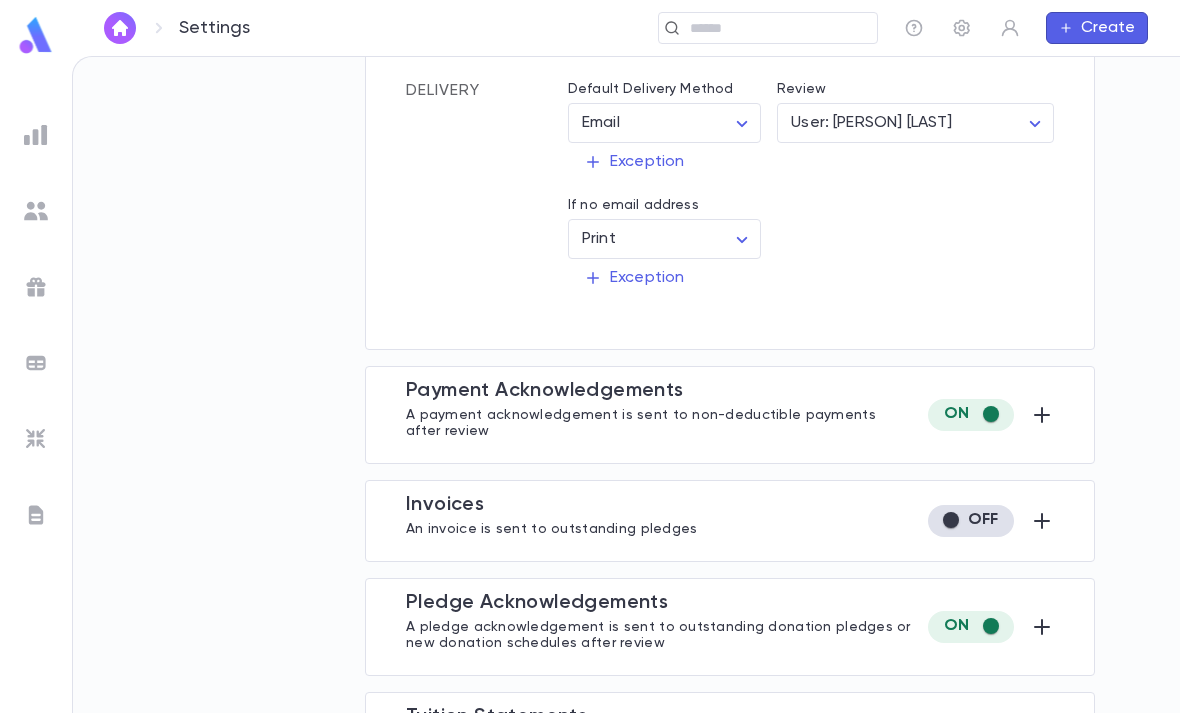 scroll, scrollTop: 603, scrollLeft: 0, axis: vertical 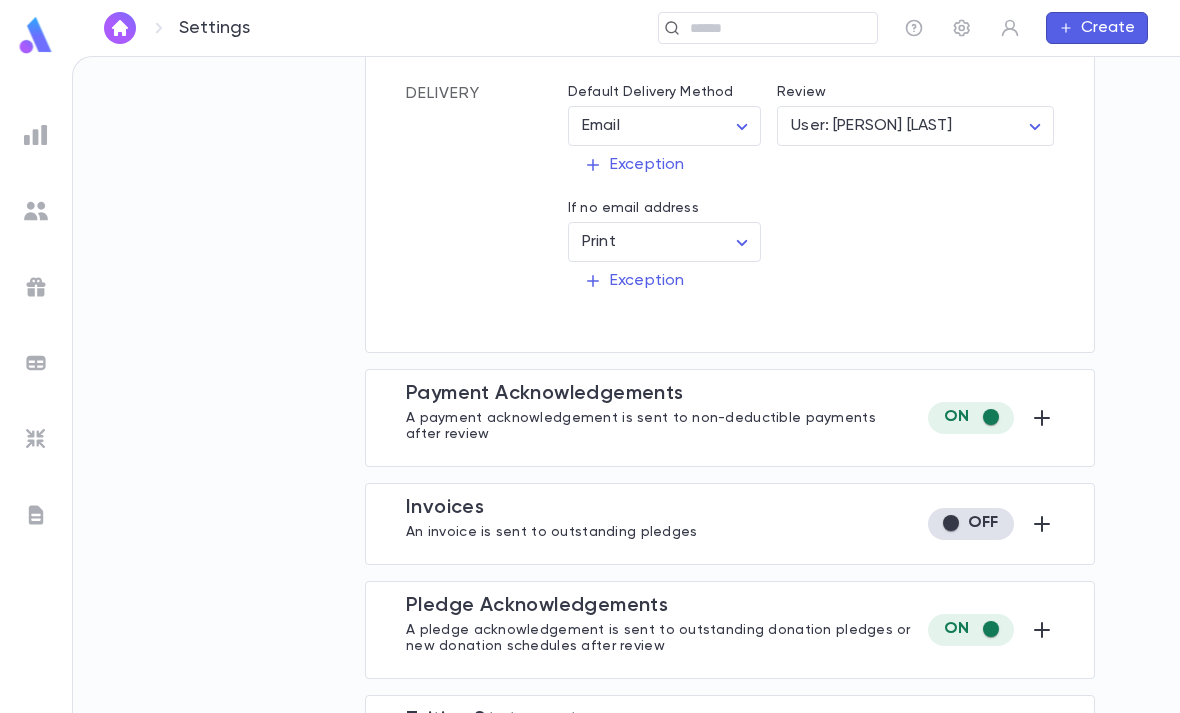 click 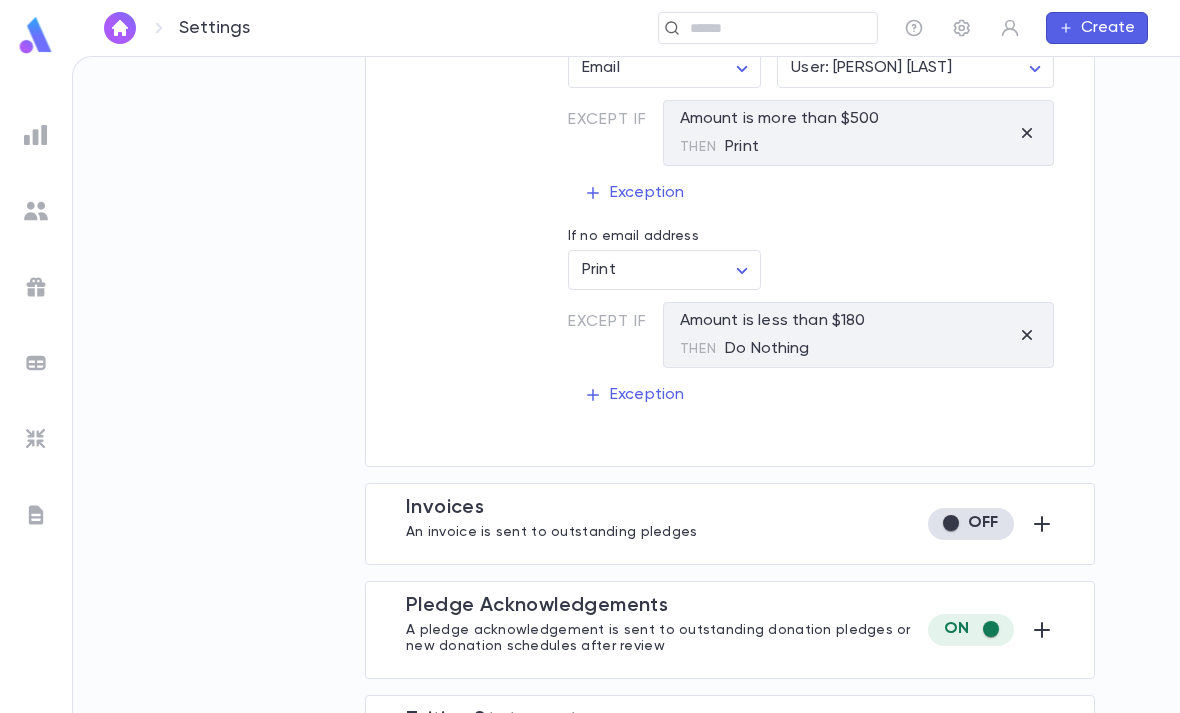 scroll, scrollTop: 643, scrollLeft: 0, axis: vertical 